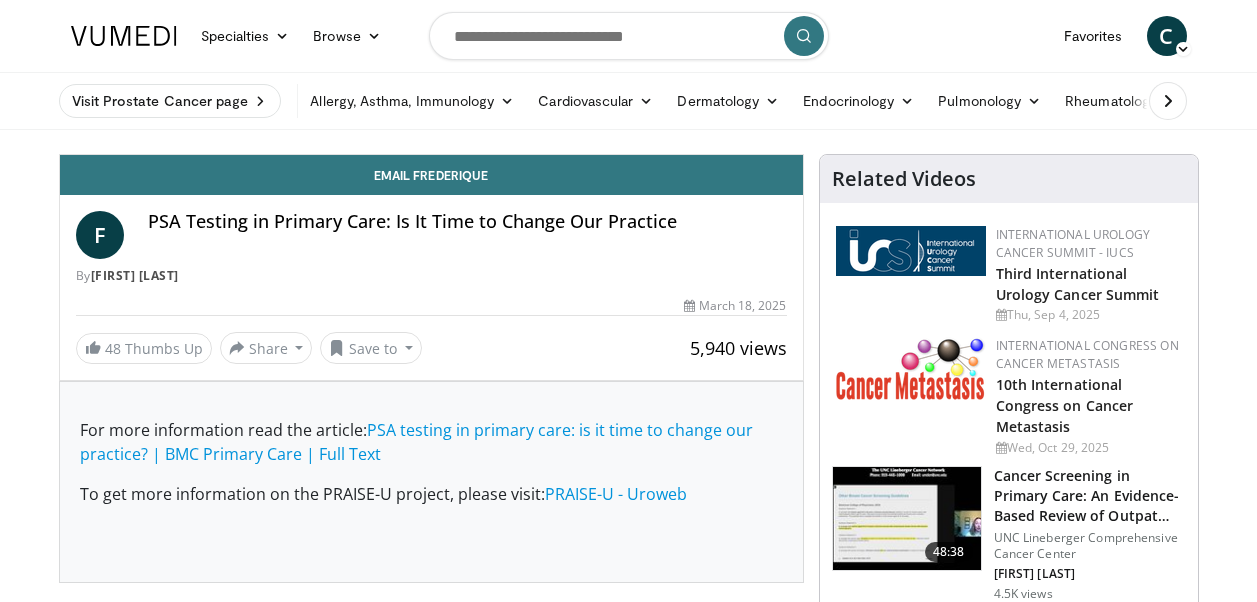 scroll, scrollTop: 0, scrollLeft: 0, axis: both 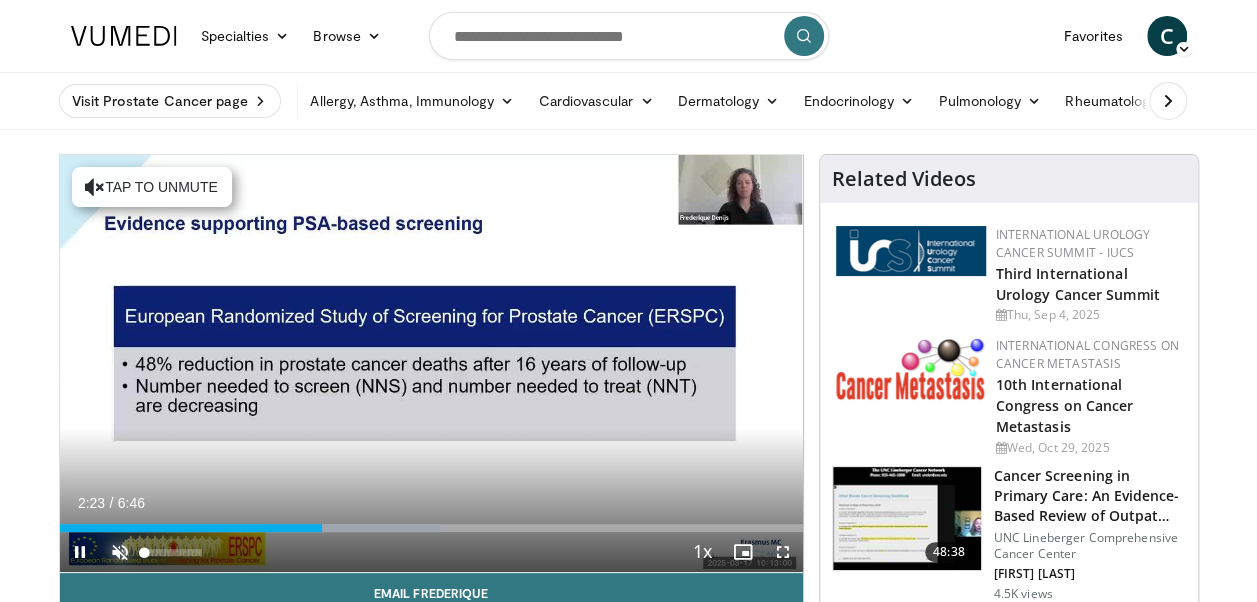 click at bounding box center (120, 552) 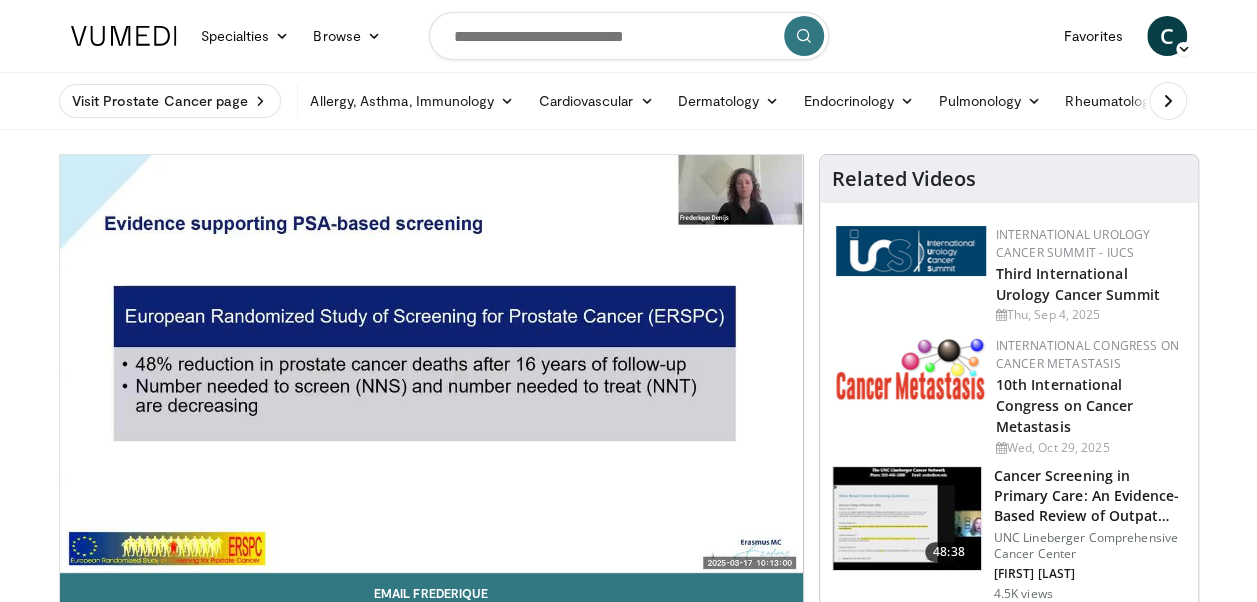 click on "10 seconds
Tap to unmute" at bounding box center (431, 363) 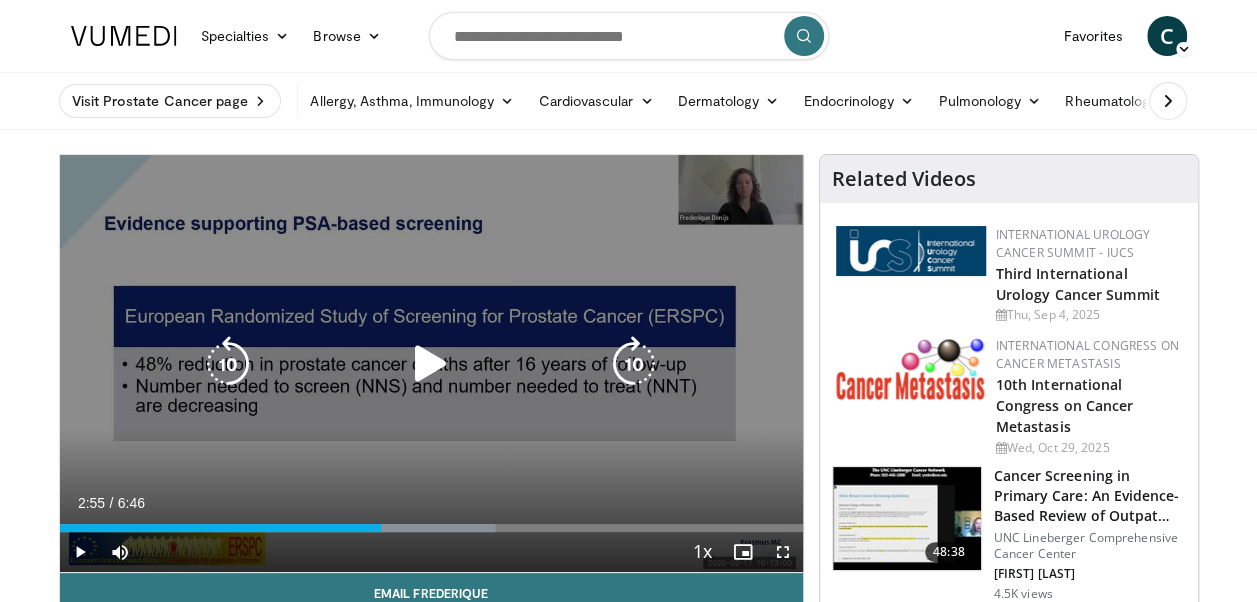 click at bounding box center [431, 364] 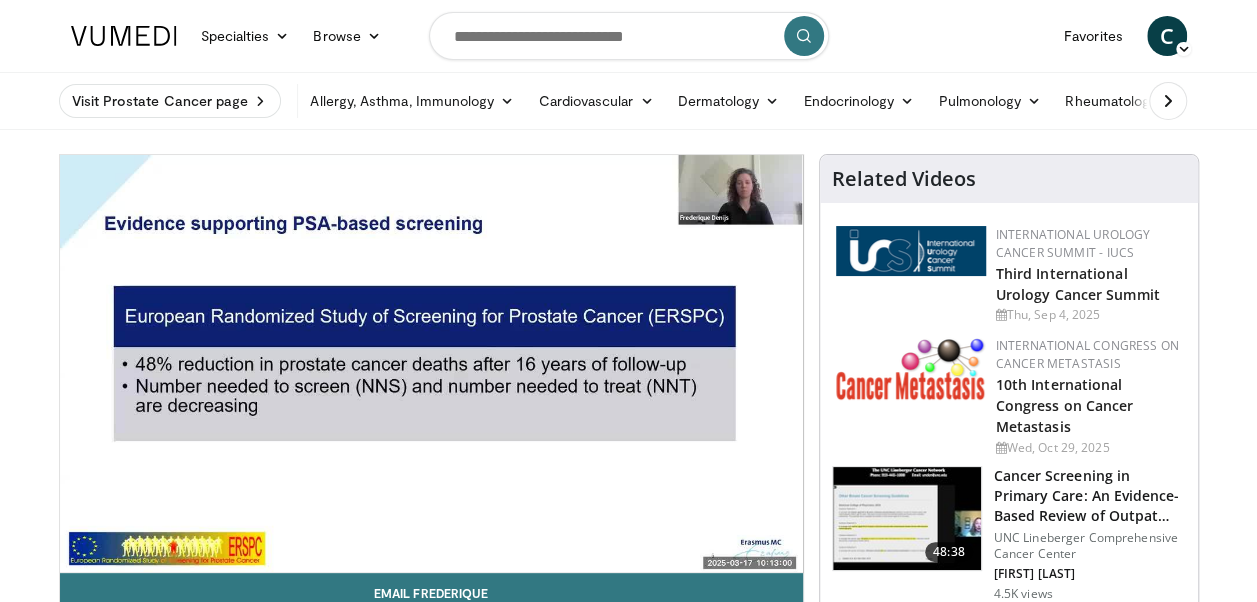 type 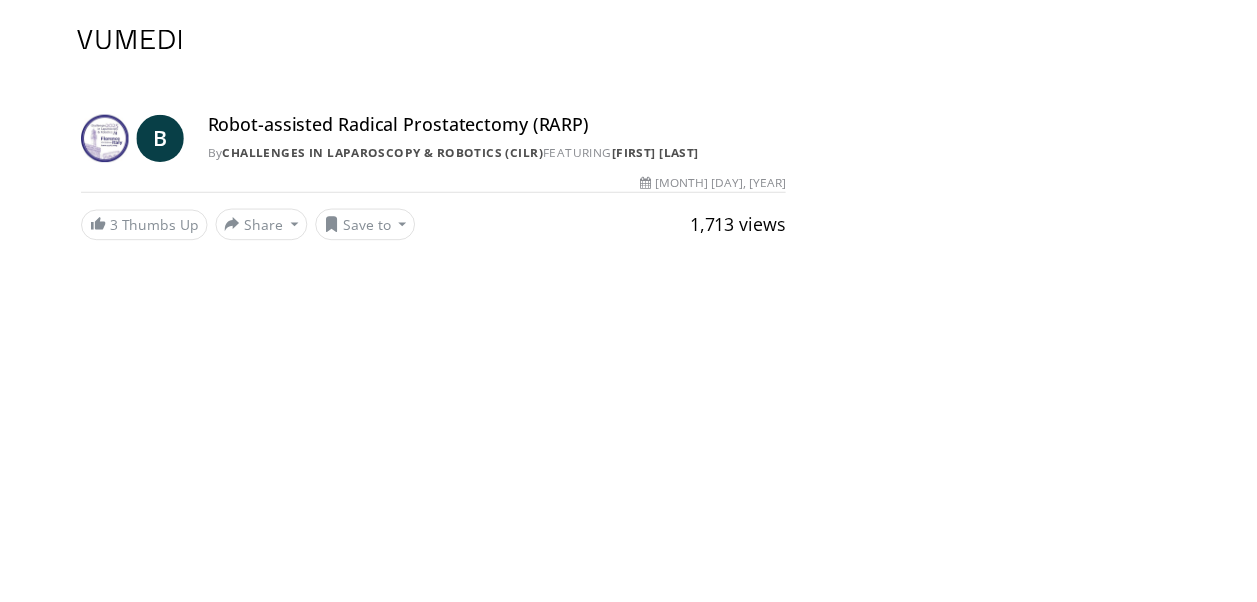 scroll, scrollTop: 0, scrollLeft: 0, axis: both 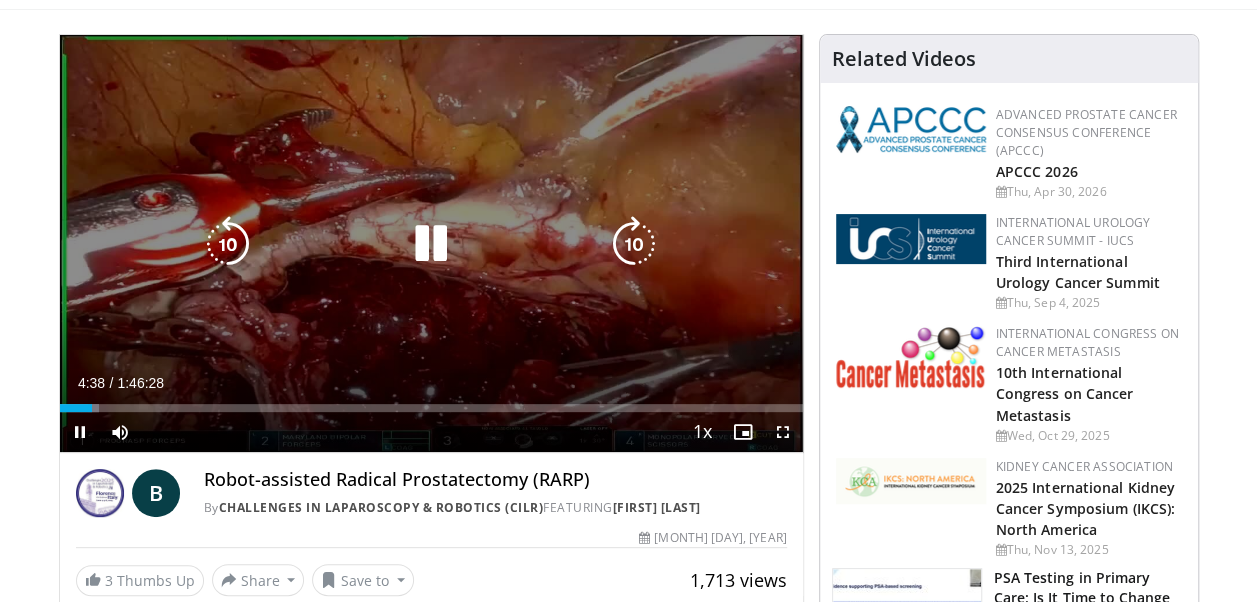 click at bounding box center (634, 244) 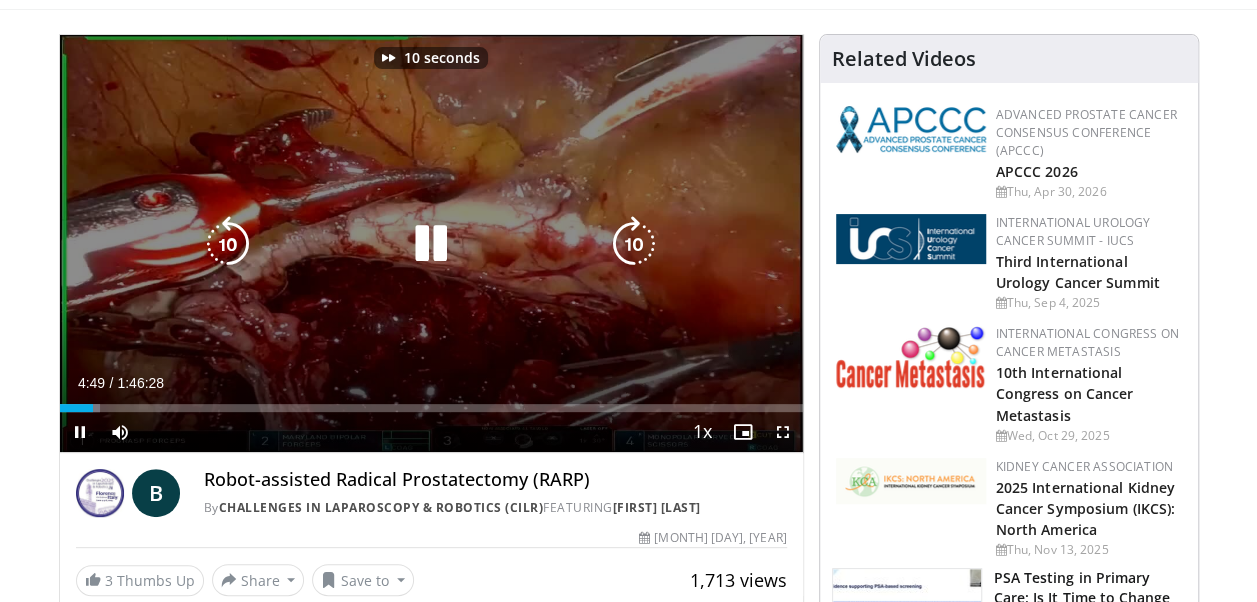 click at bounding box center [634, 244] 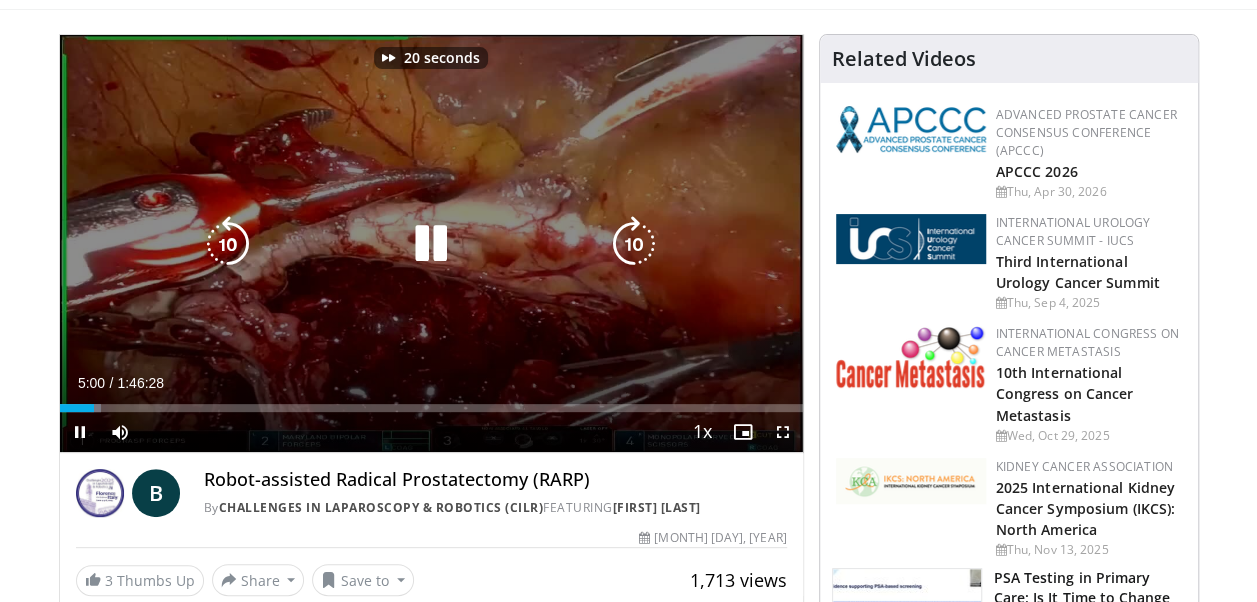 click at bounding box center [634, 244] 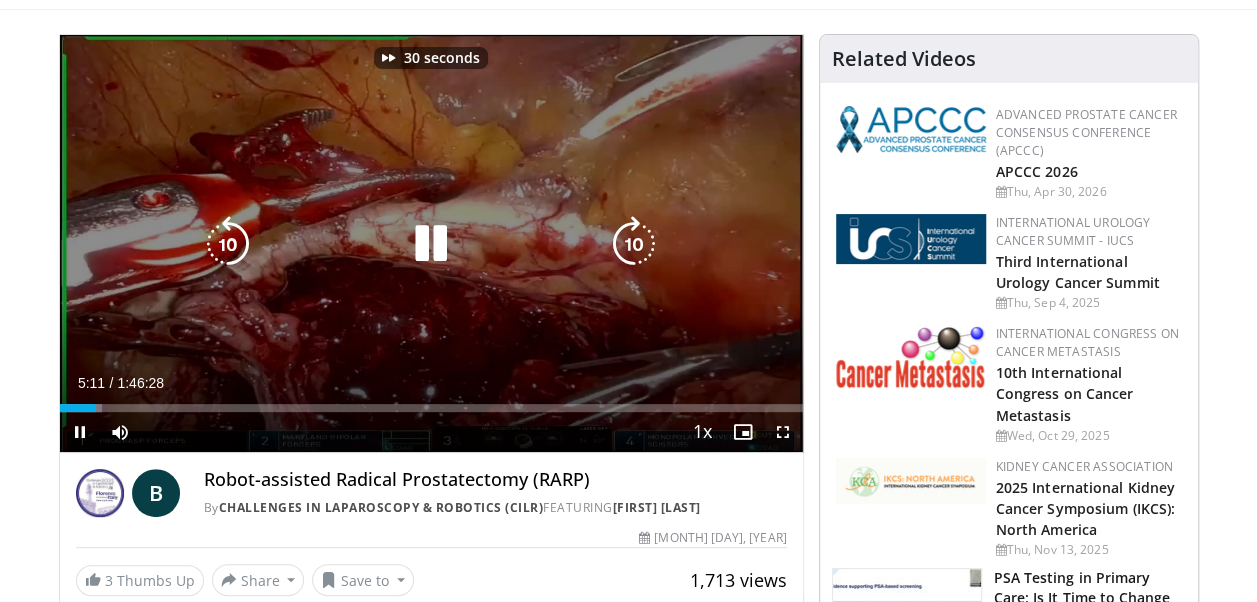 click at bounding box center (634, 244) 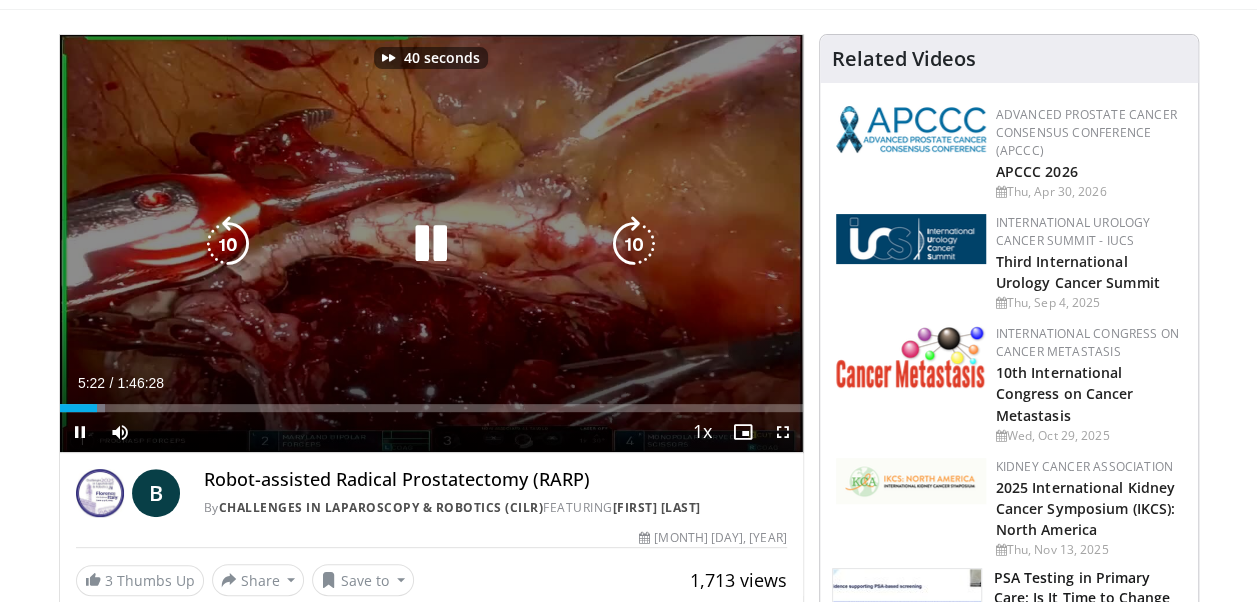 click at bounding box center [634, 244] 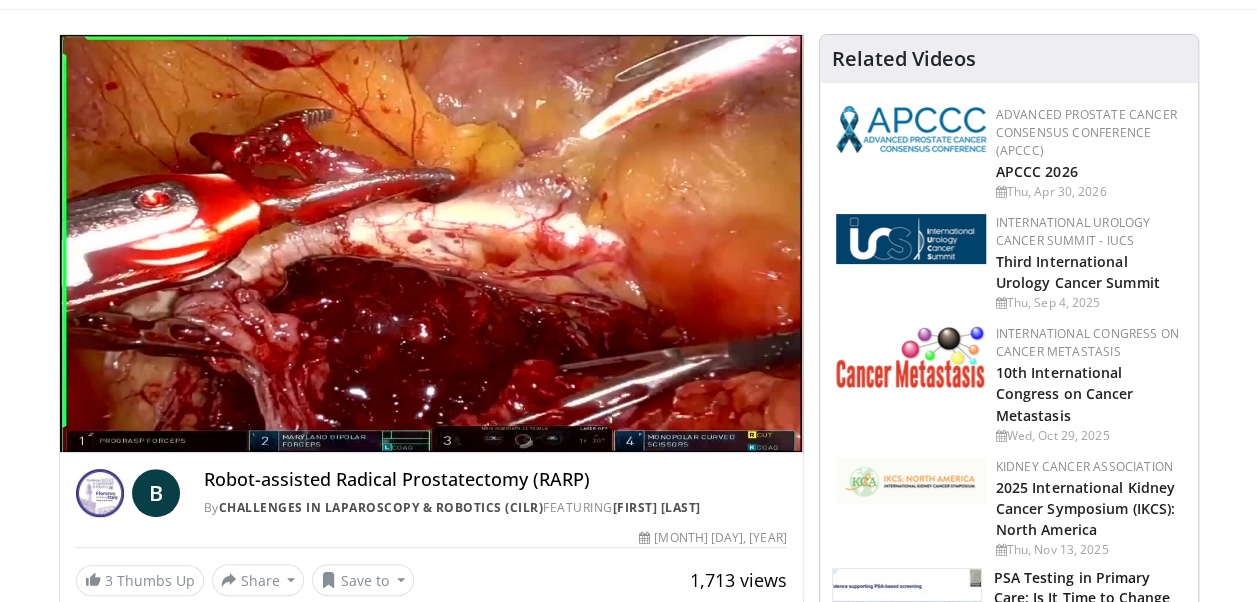 type 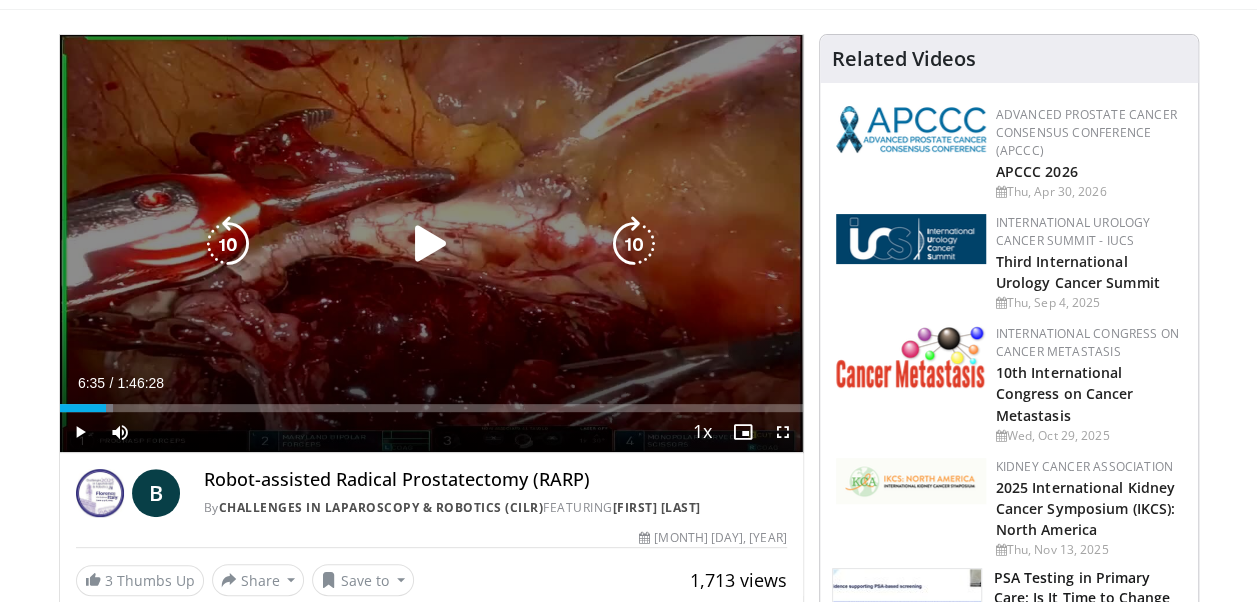 click at bounding box center [634, 244] 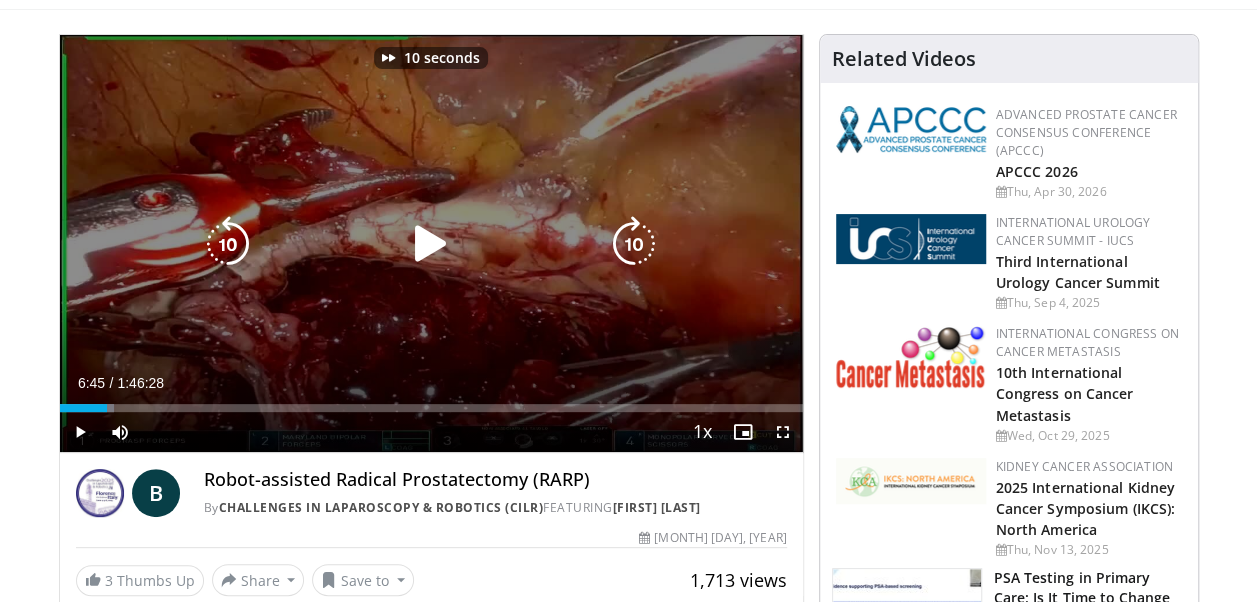 click at bounding box center [634, 244] 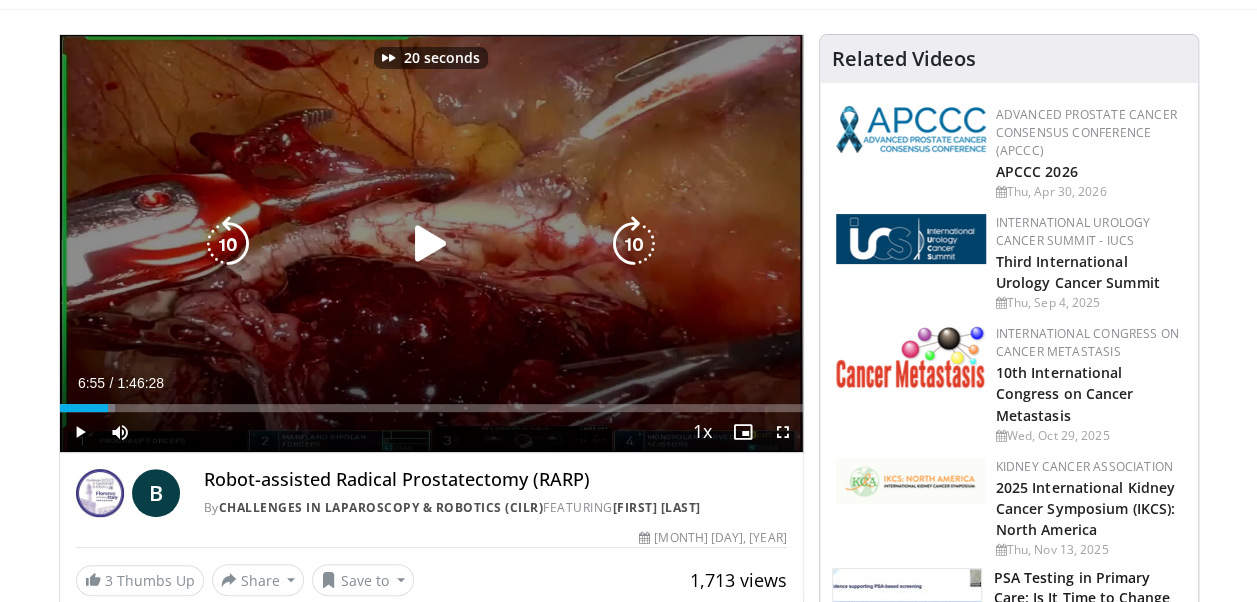 click at bounding box center (634, 244) 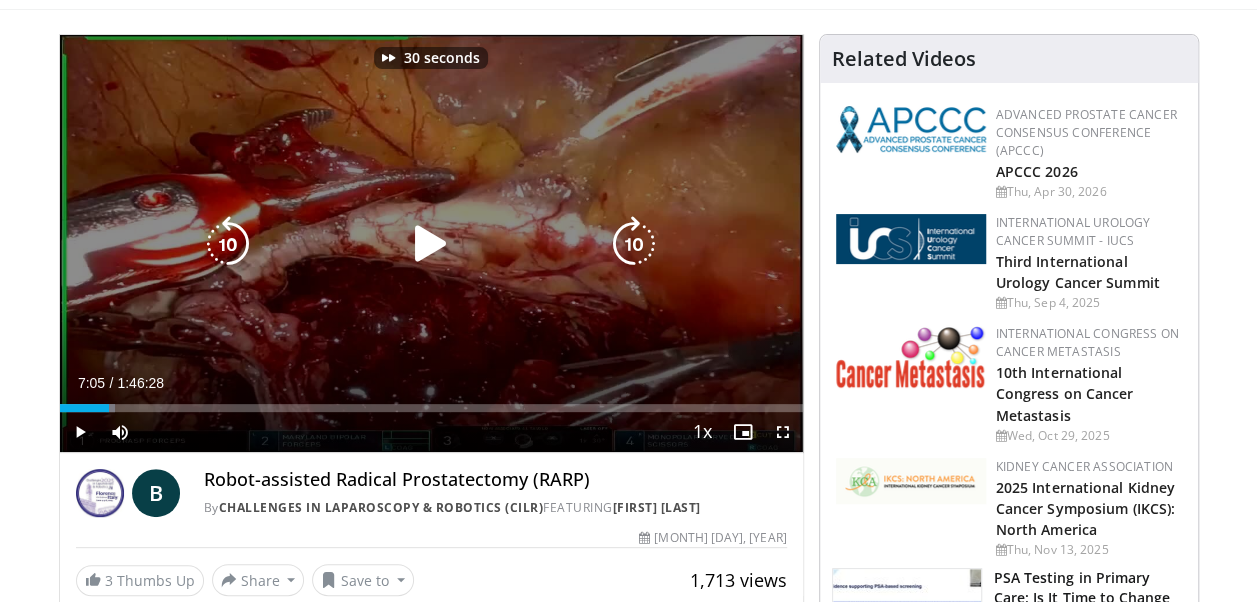 click at bounding box center [634, 244] 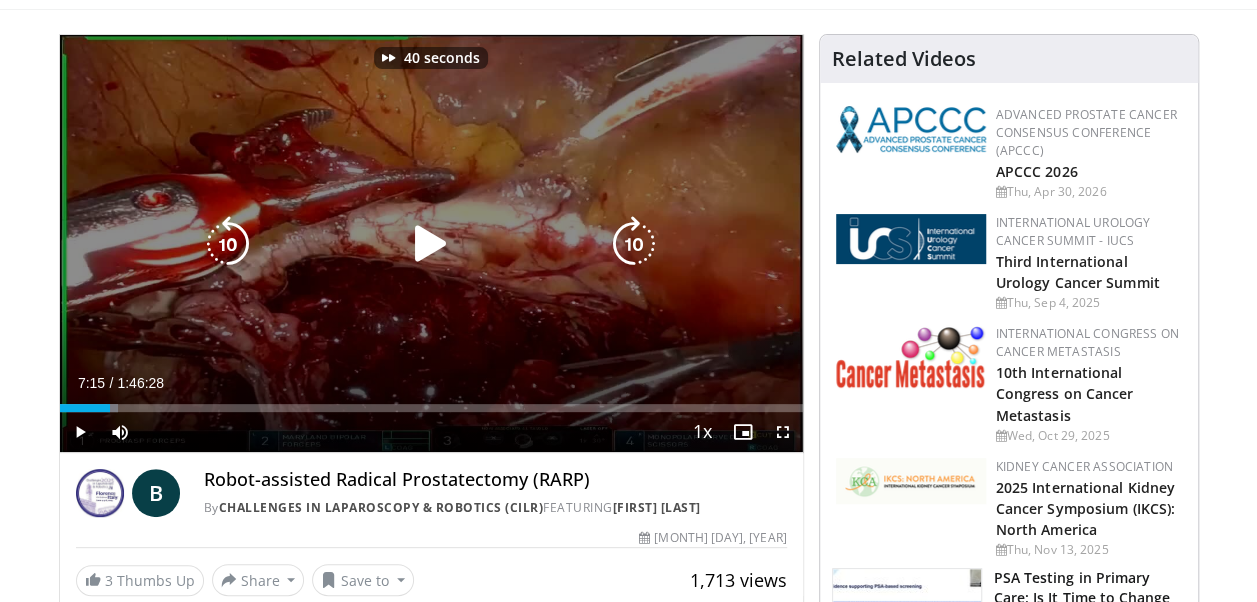 click at bounding box center (634, 244) 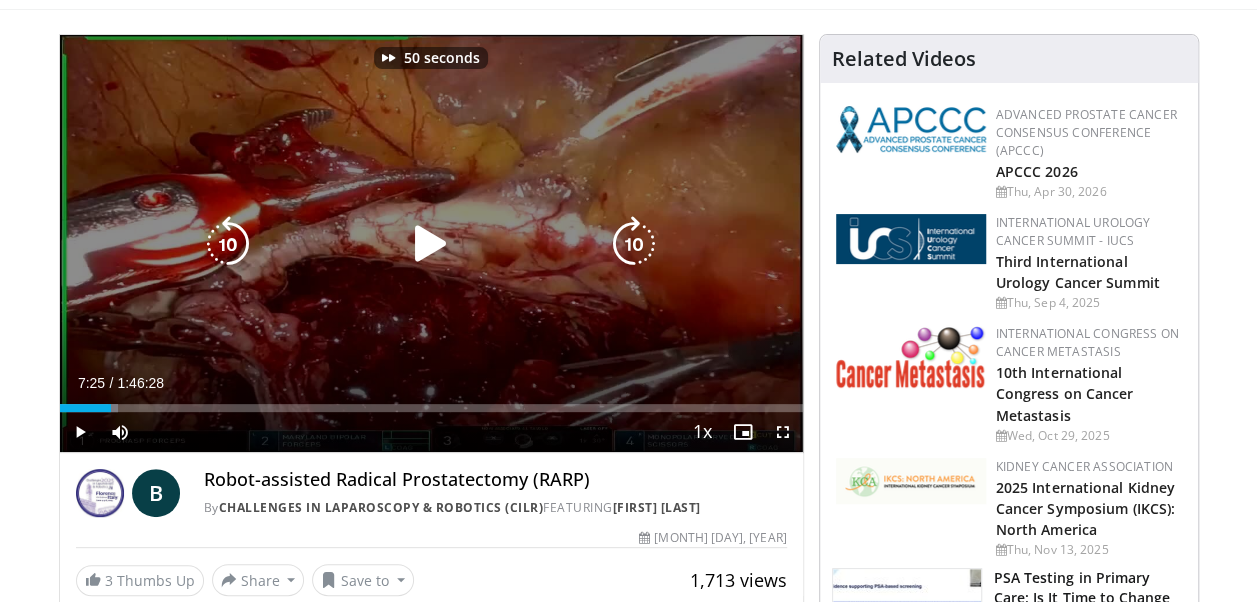click at bounding box center (634, 244) 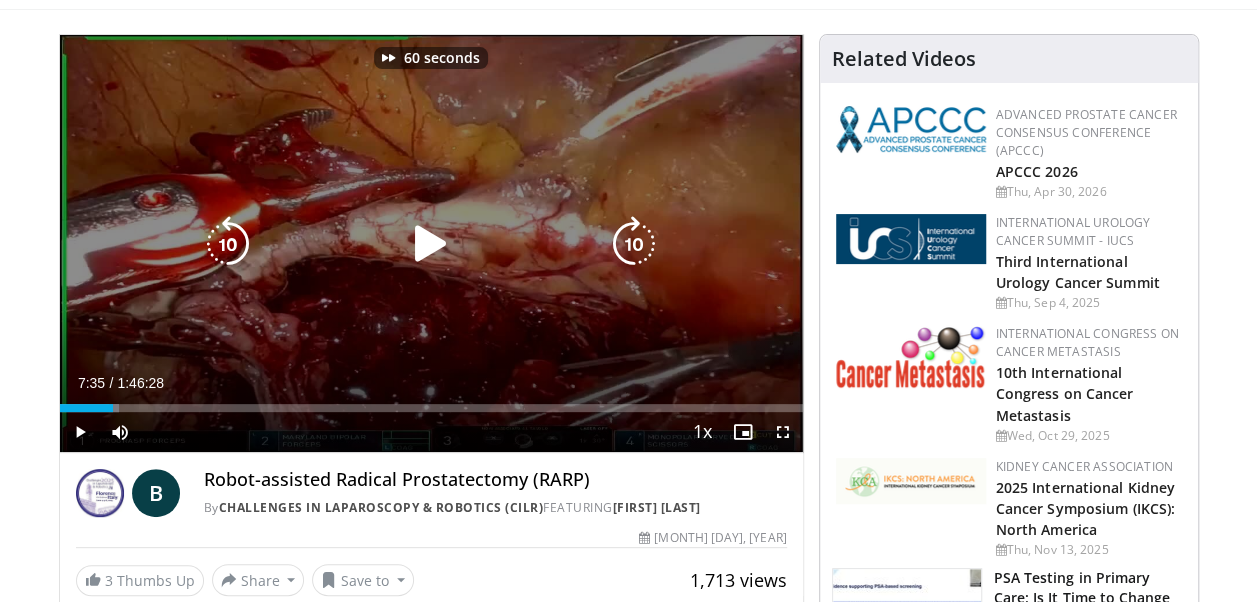 click at bounding box center [634, 244] 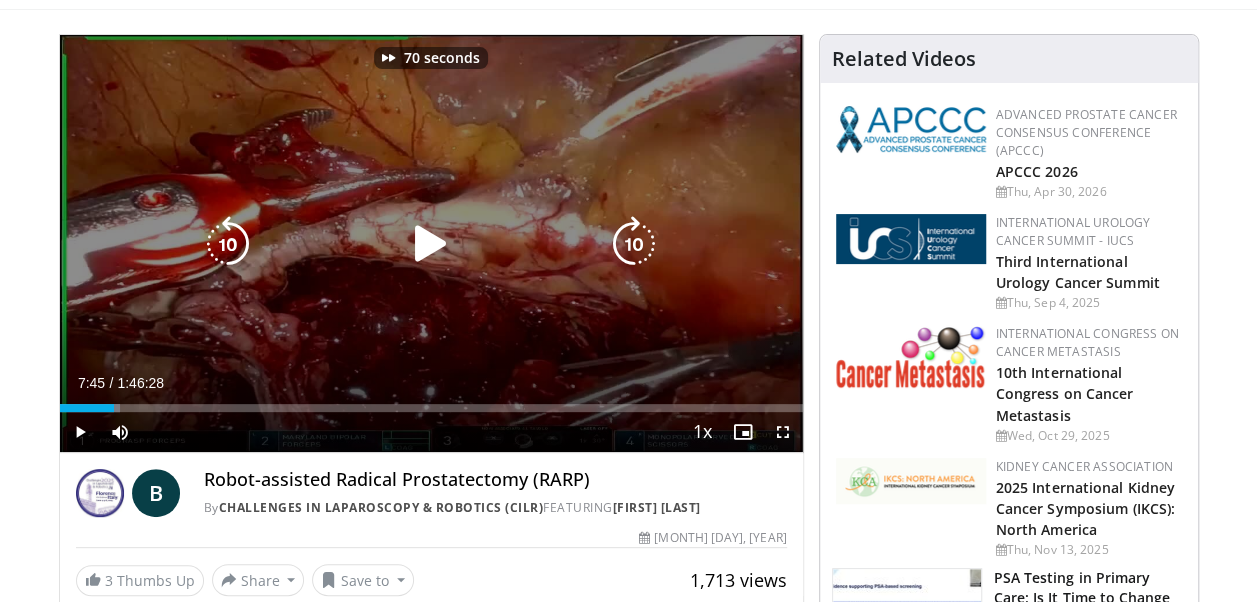 click at bounding box center (634, 244) 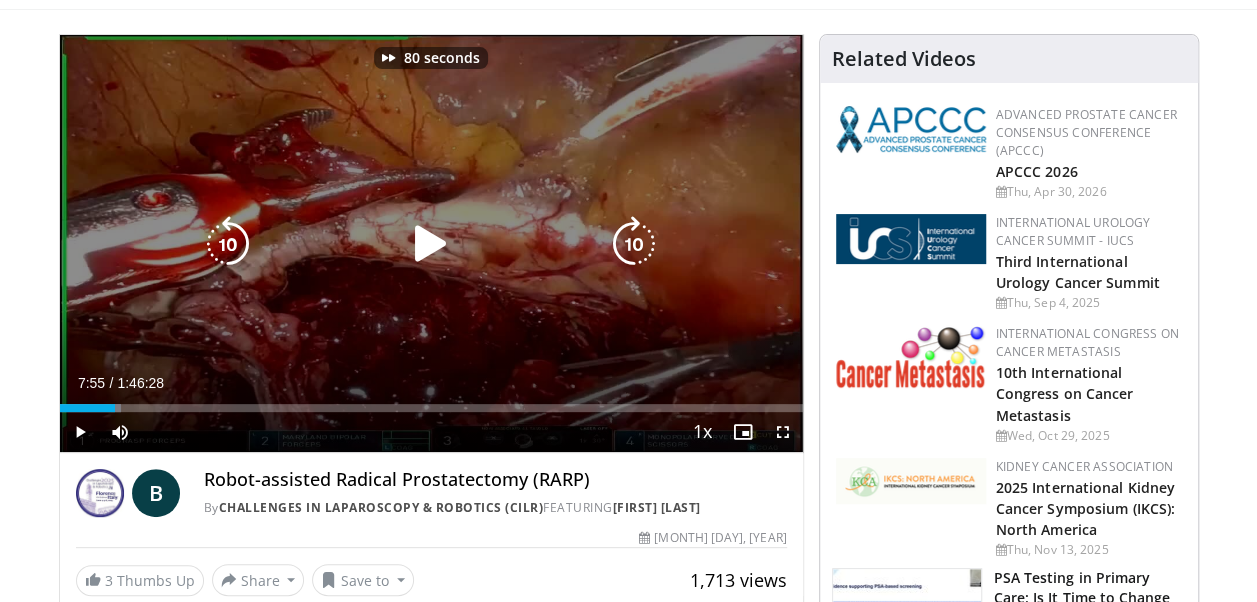 click at bounding box center (634, 244) 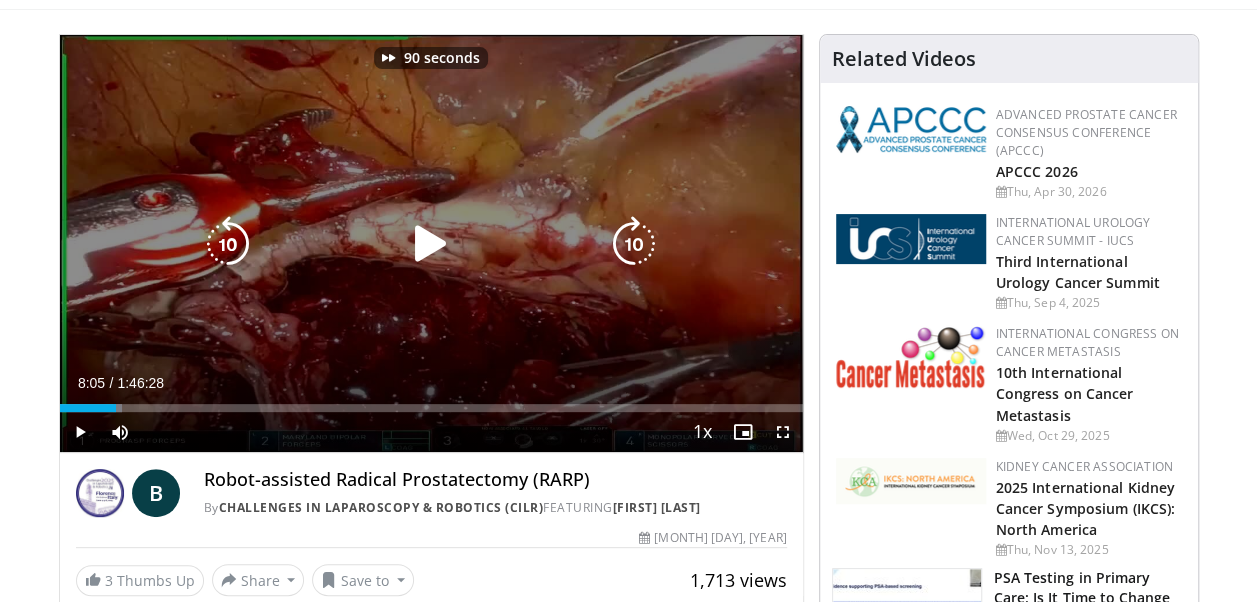 click at bounding box center (634, 244) 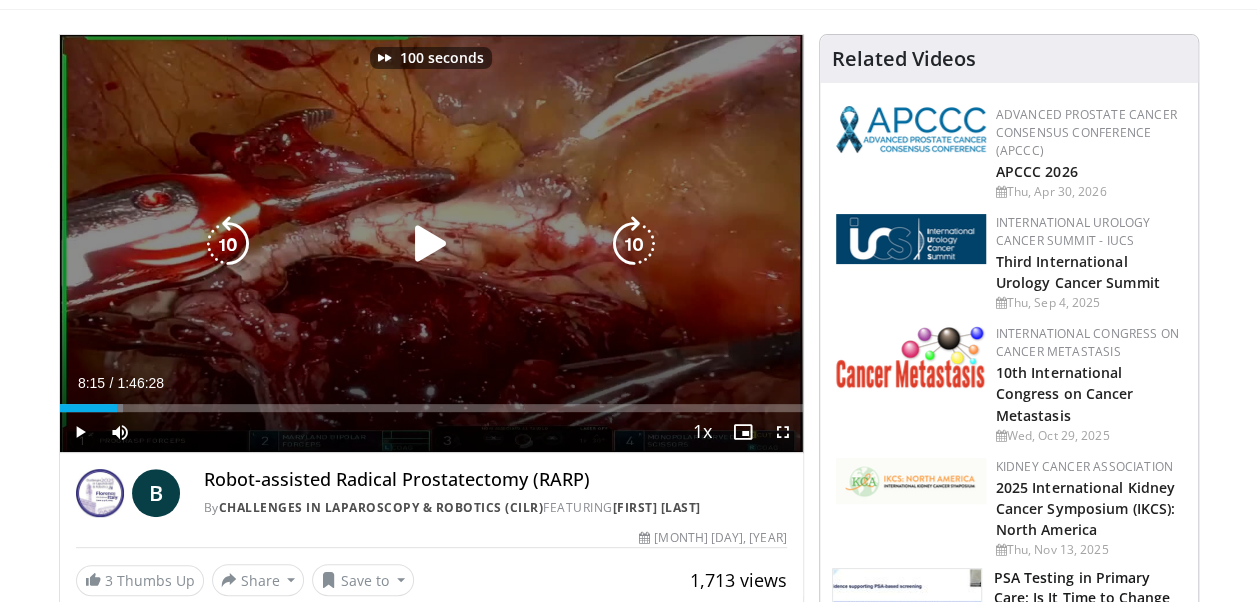 click at bounding box center (634, 244) 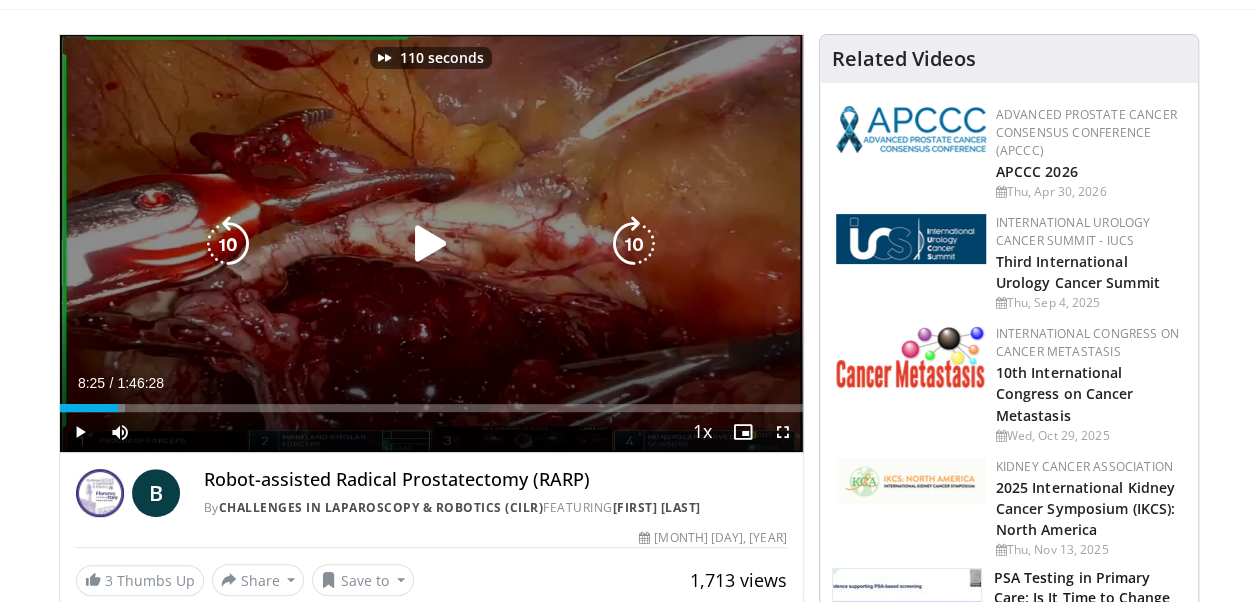 click at bounding box center (634, 244) 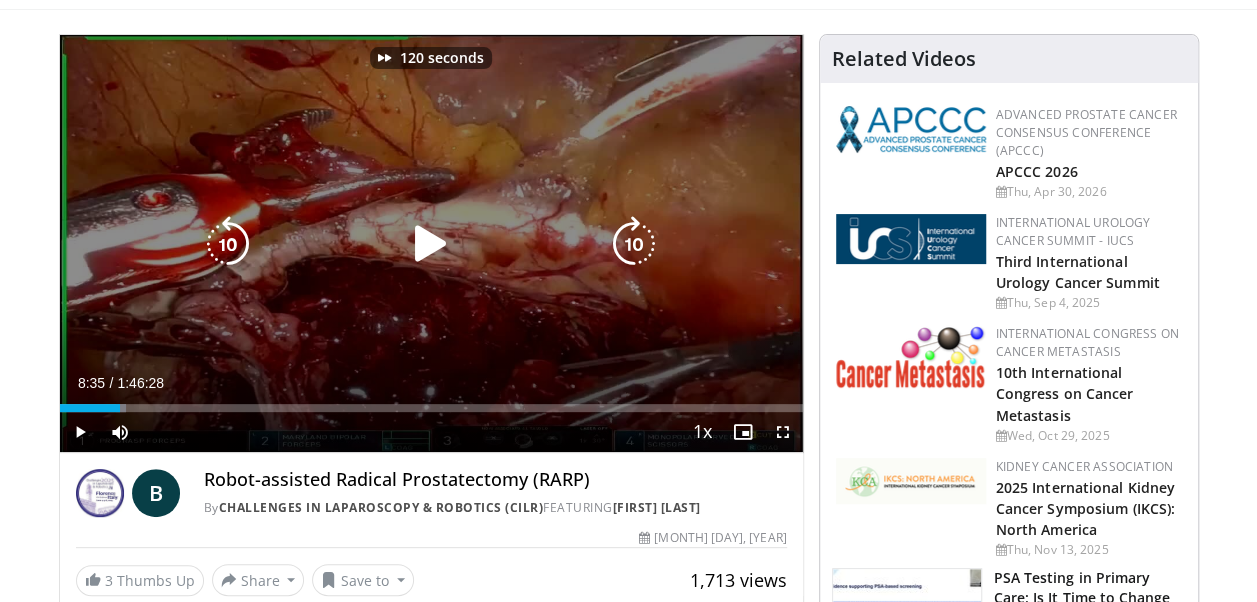 click at bounding box center [634, 244] 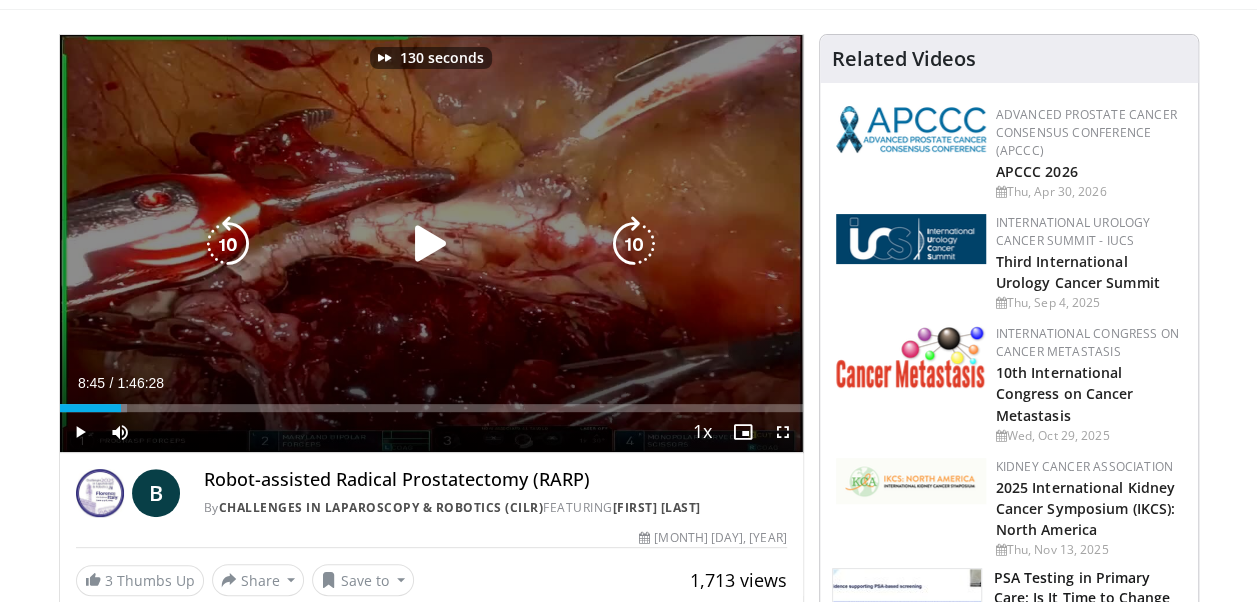 click at bounding box center [634, 244] 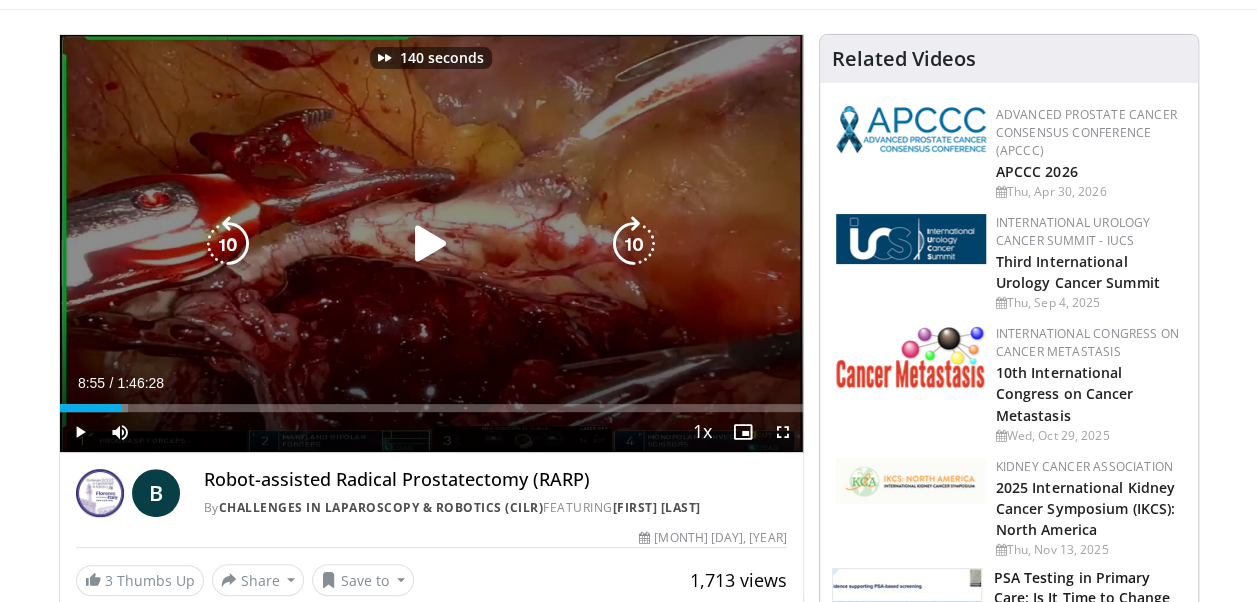 click at bounding box center [634, 244] 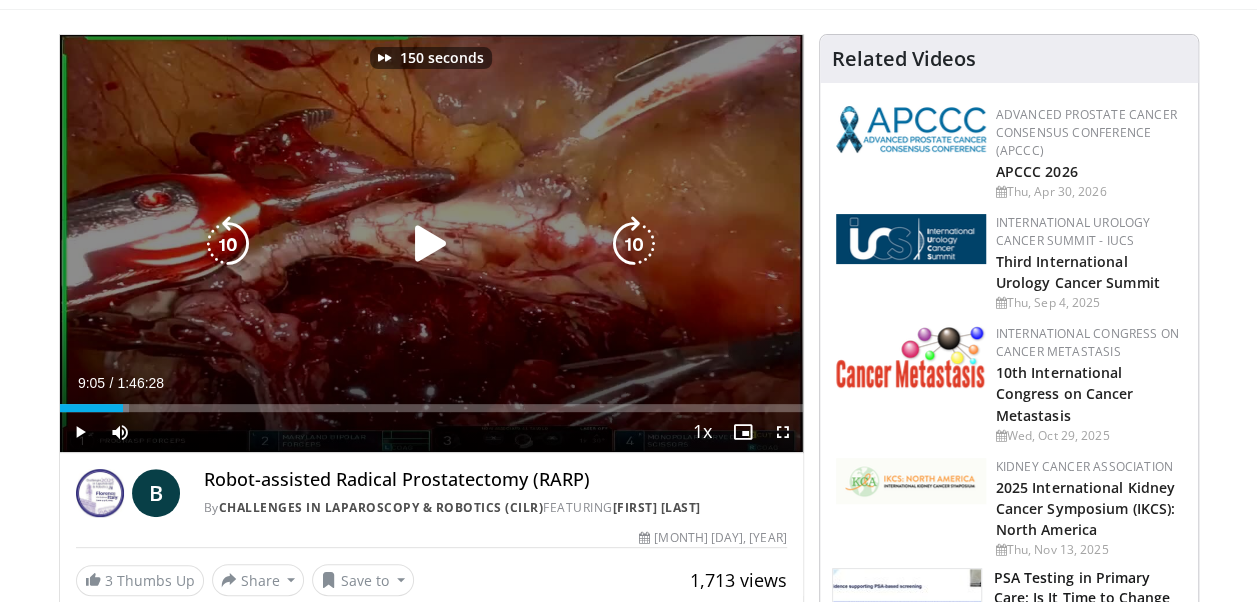 click at bounding box center [634, 244] 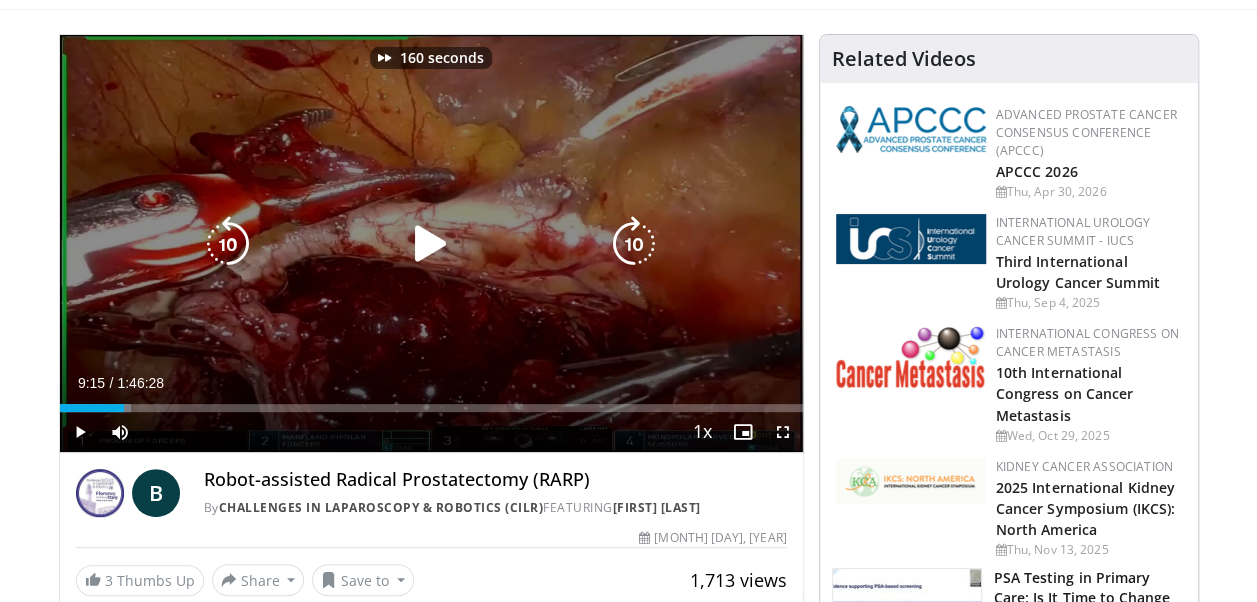 click at bounding box center [634, 244] 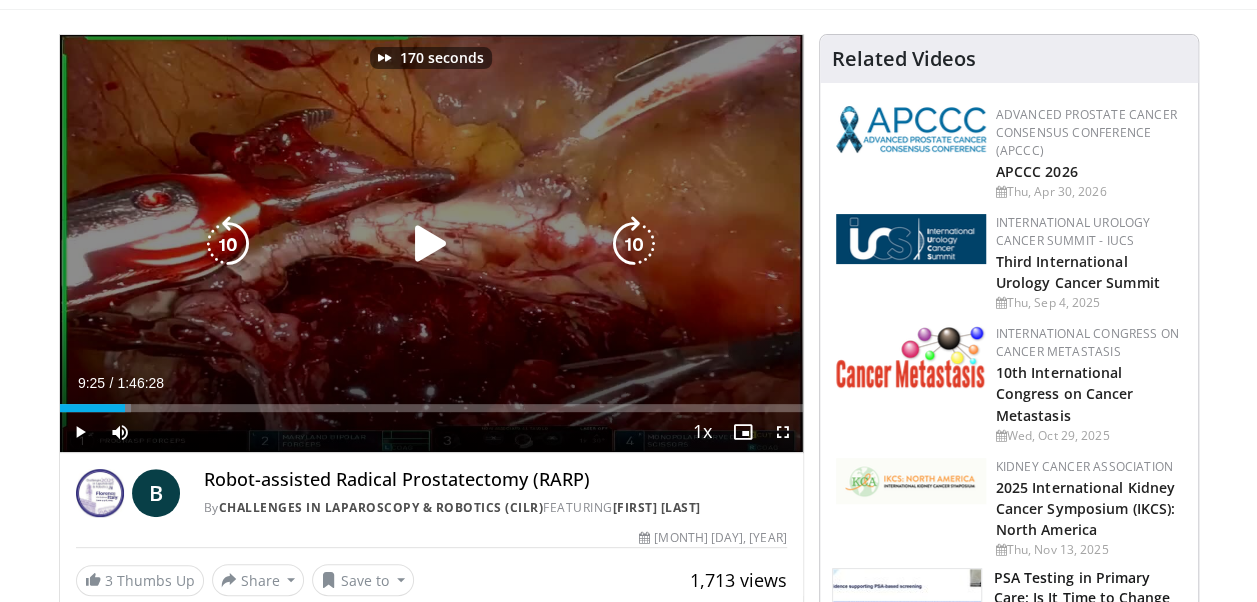 click at bounding box center (634, 244) 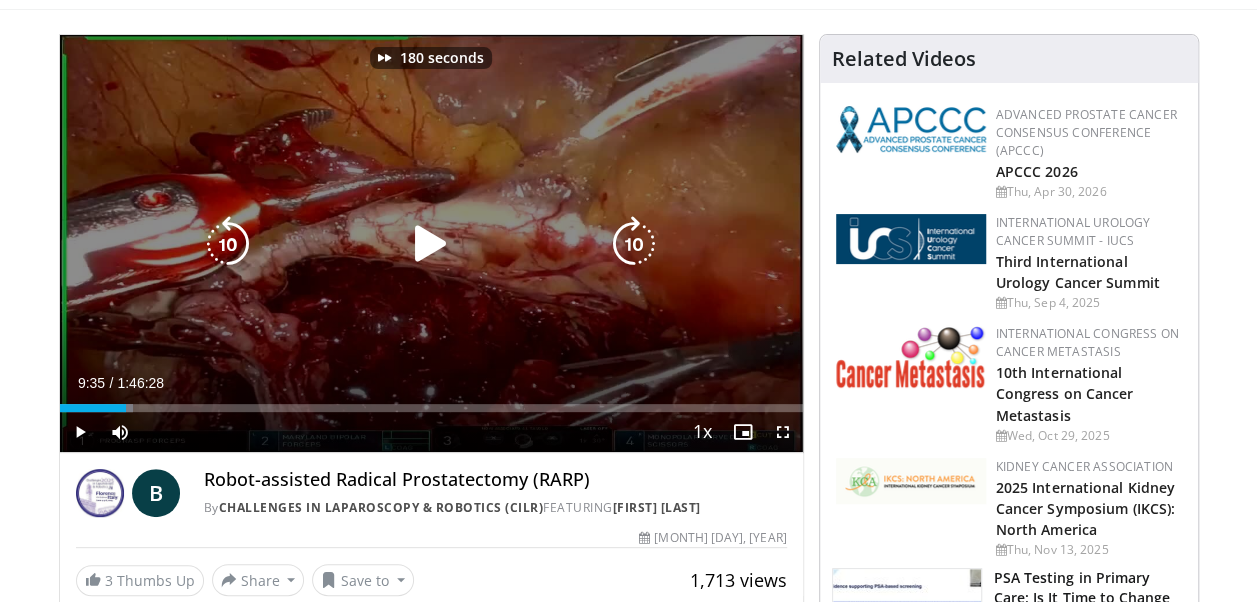 click at bounding box center (634, 244) 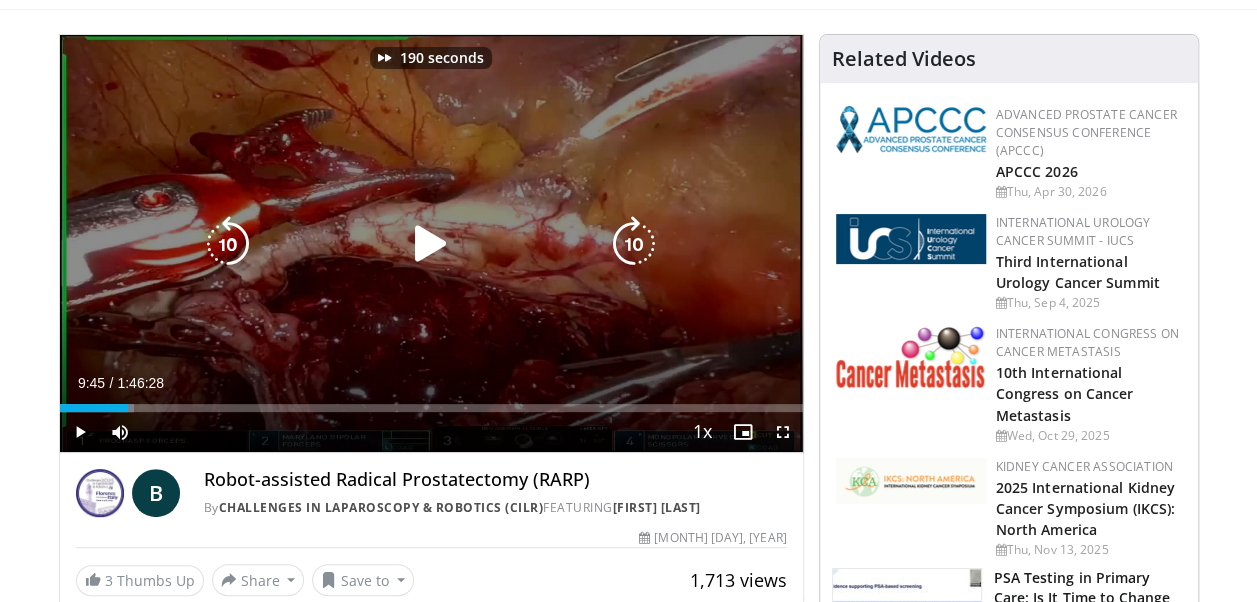 click at bounding box center (634, 244) 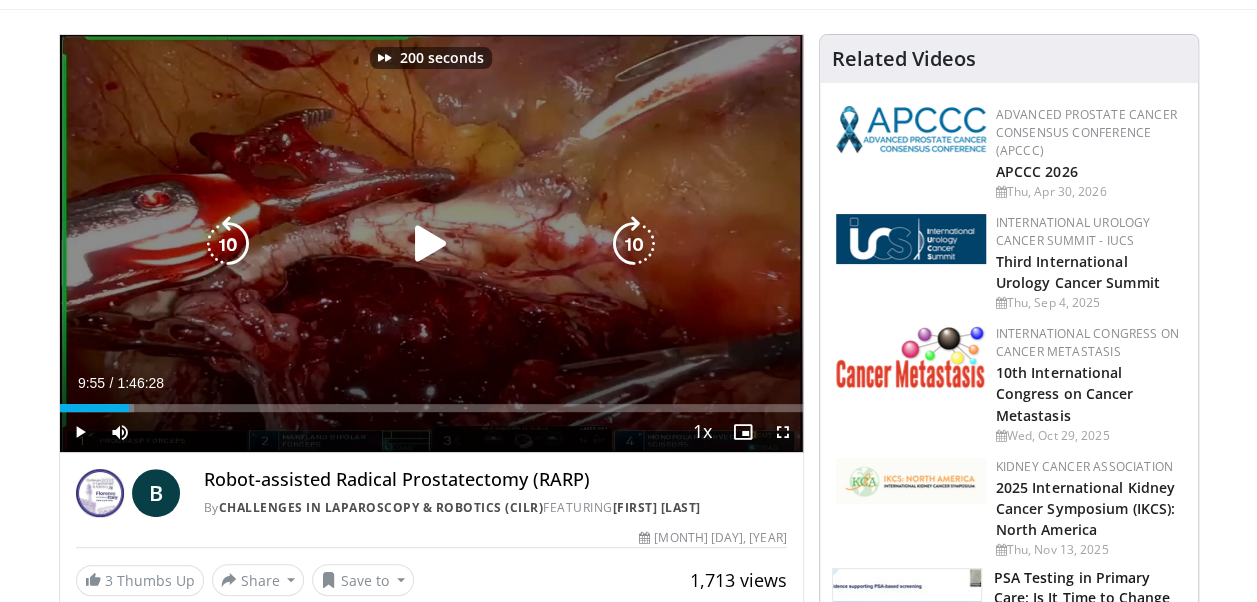 click at bounding box center (634, 244) 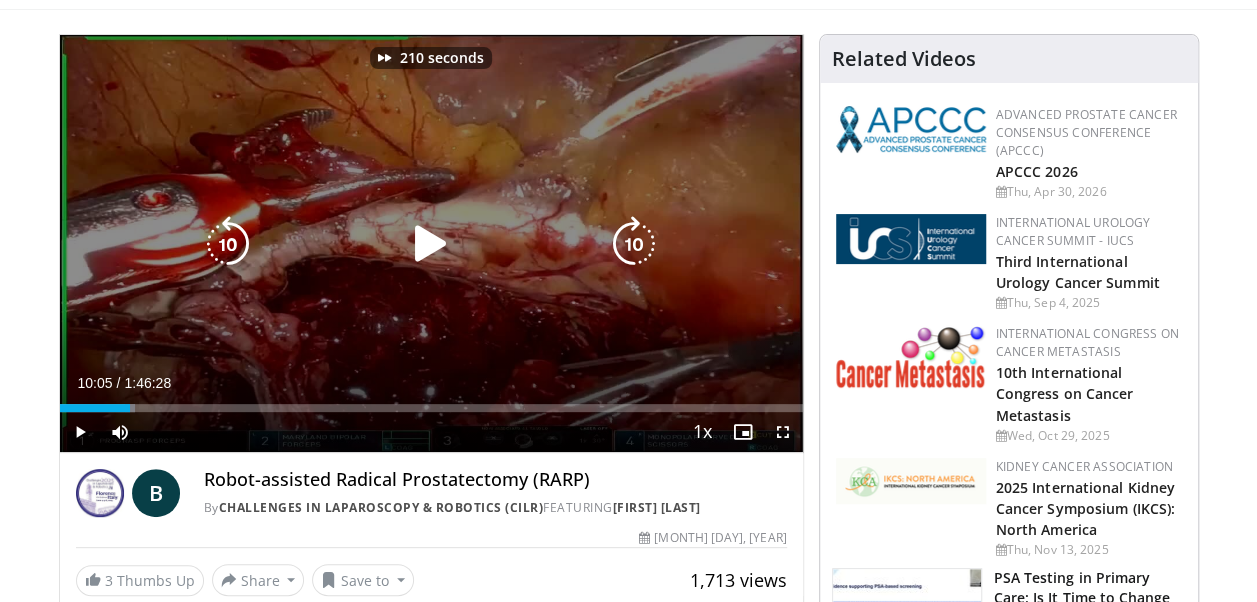 click at bounding box center (634, 244) 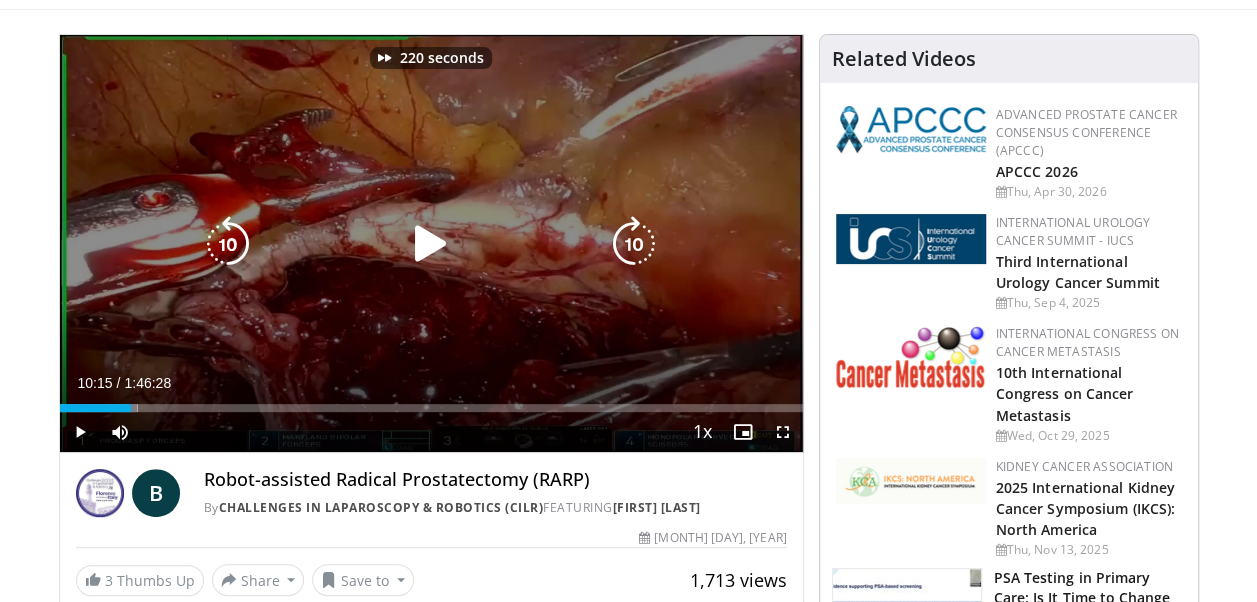 click at bounding box center [634, 244] 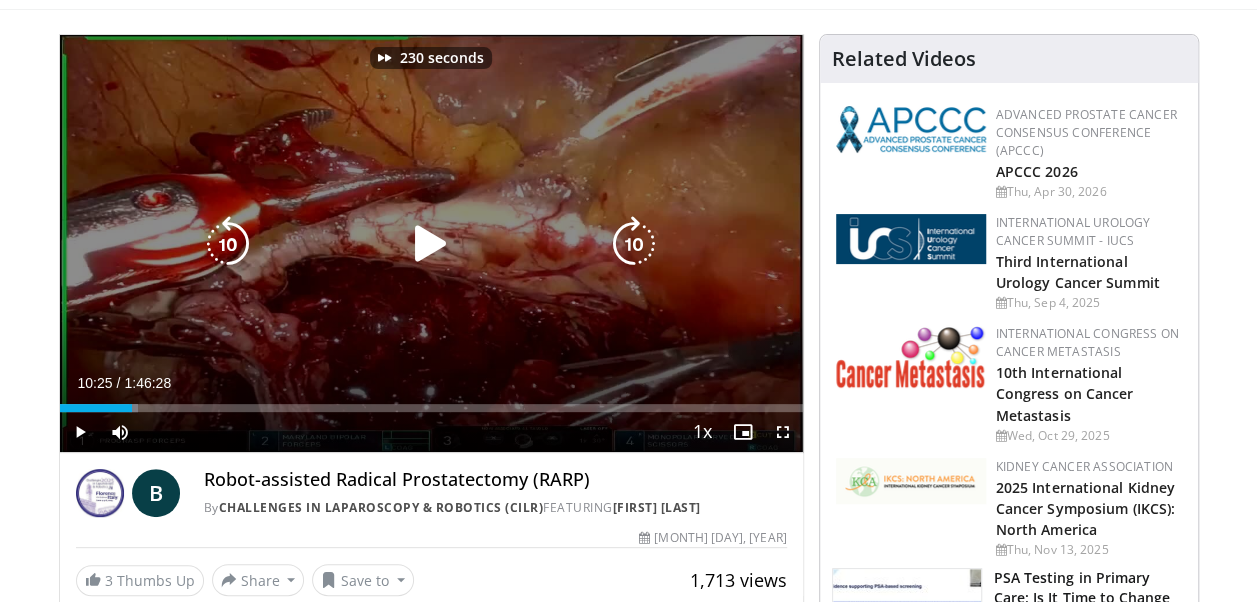 click at bounding box center [634, 244] 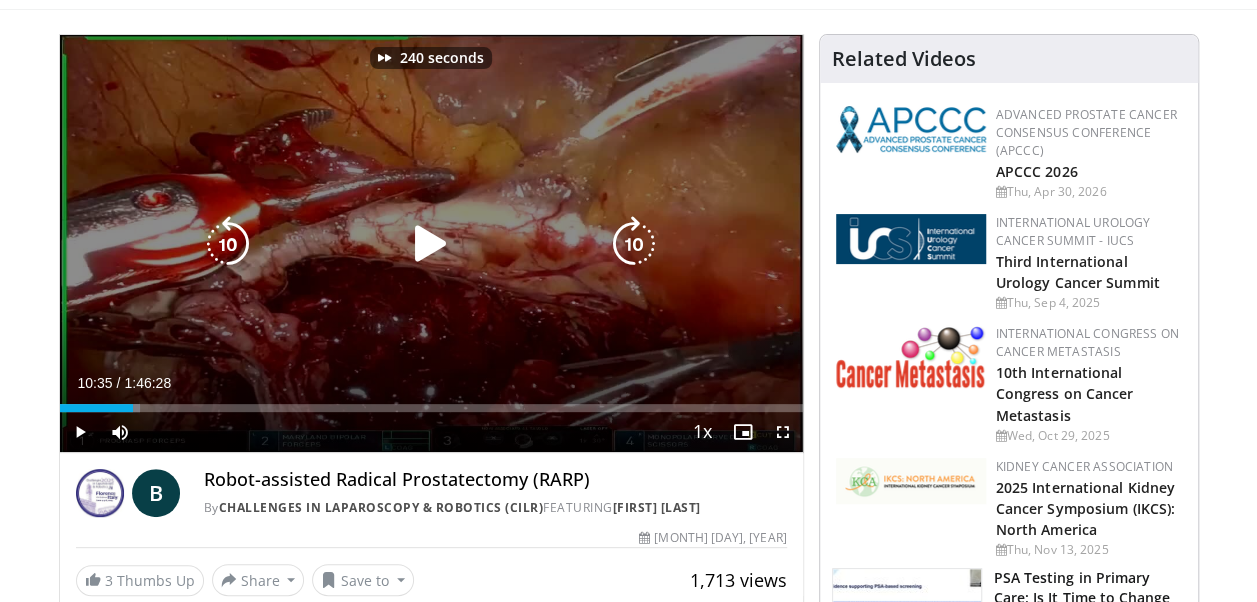 click at bounding box center (634, 244) 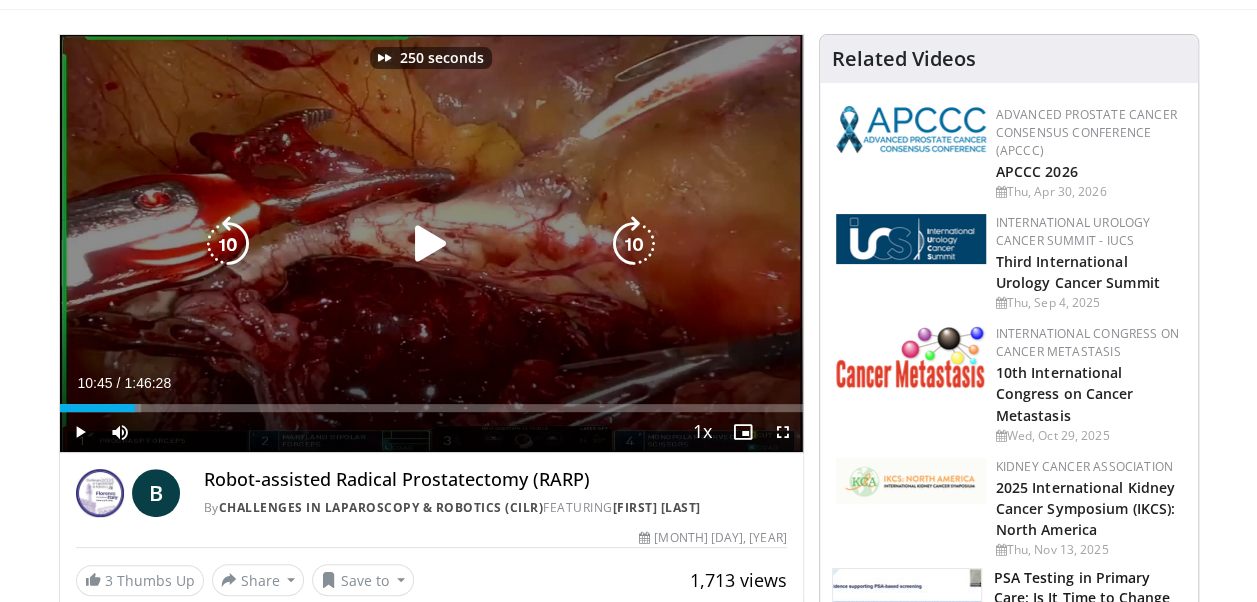 click at bounding box center [634, 244] 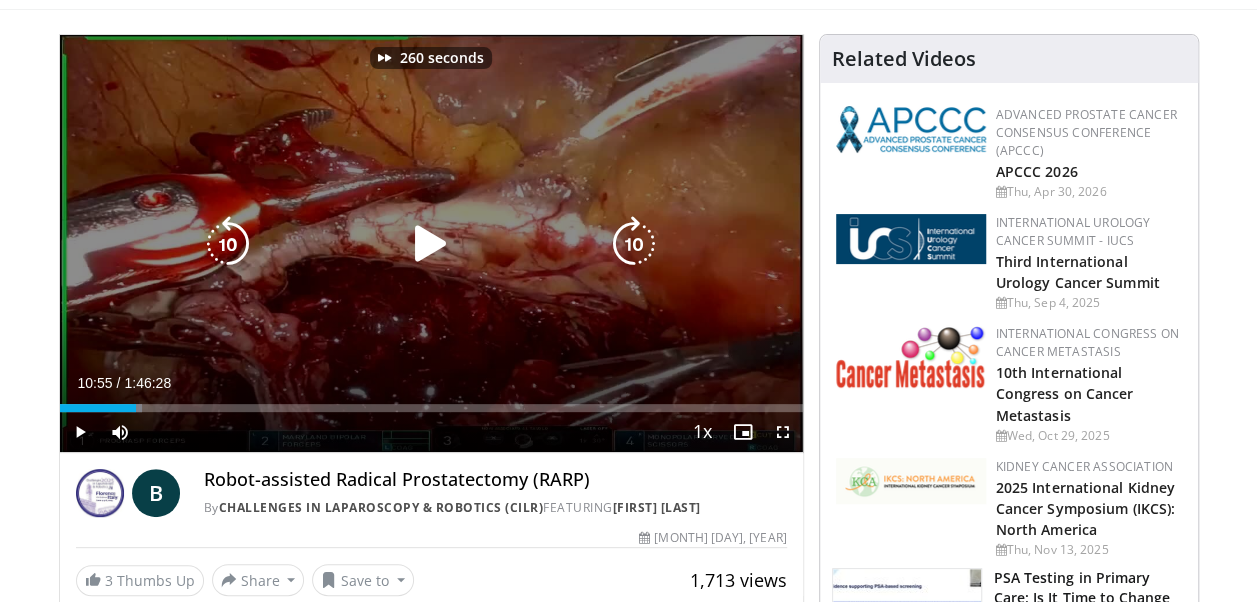 click at bounding box center (634, 244) 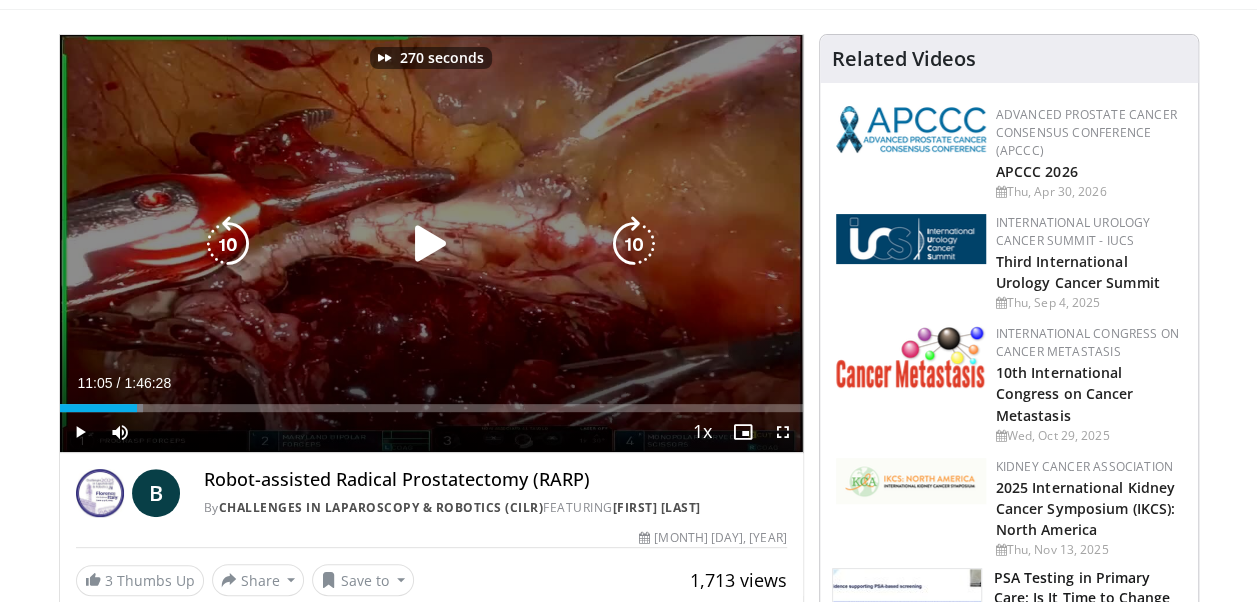 click at bounding box center [634, 244] 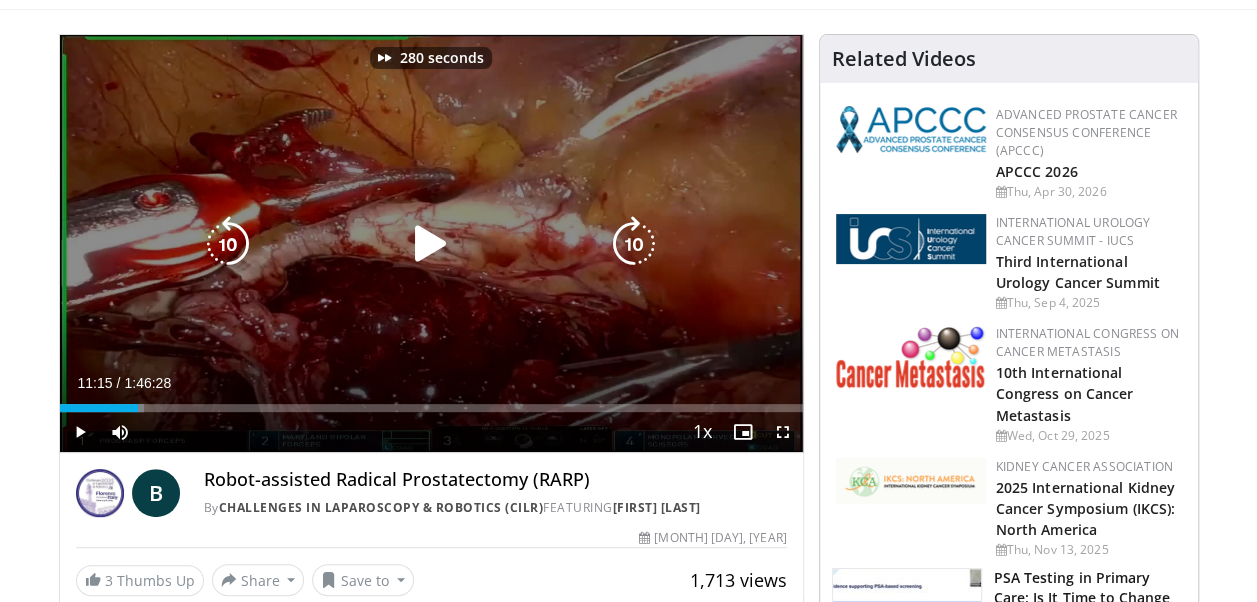 click at bounding box center [634, 244] 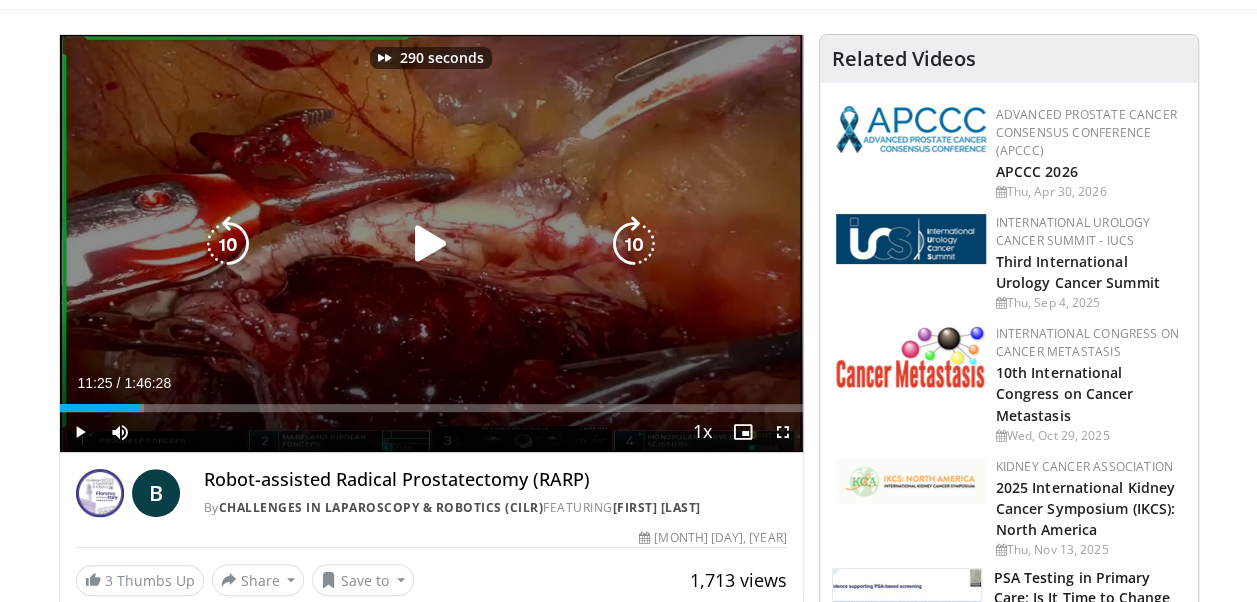 click at bounding box center (634, 244) 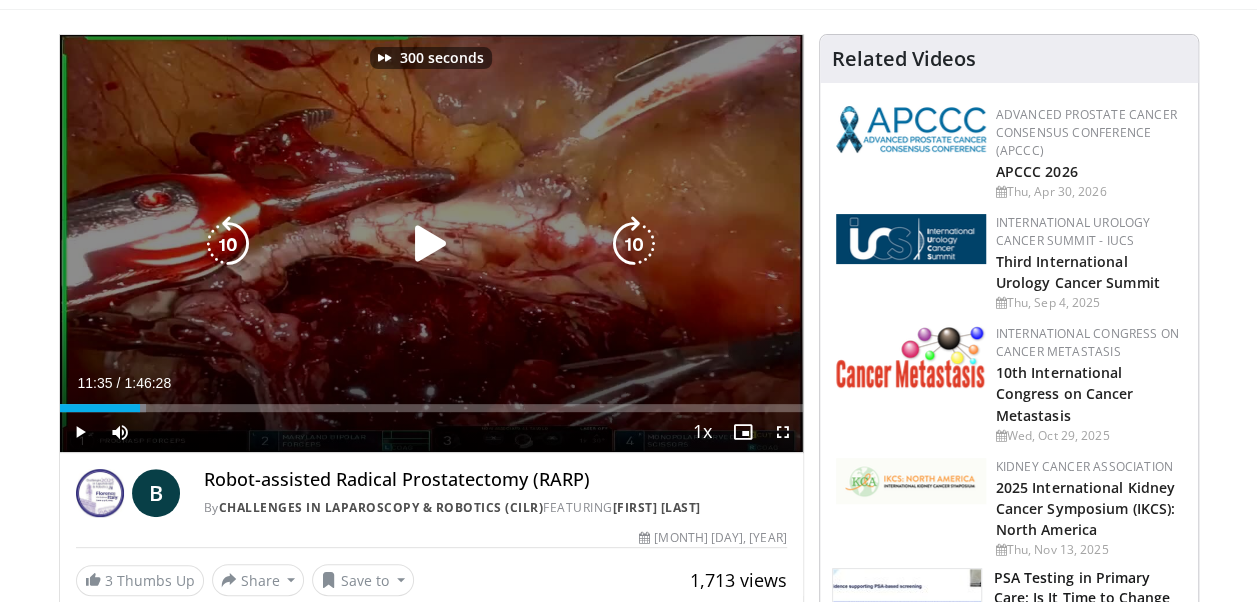 click at bounding box center (634, 244) 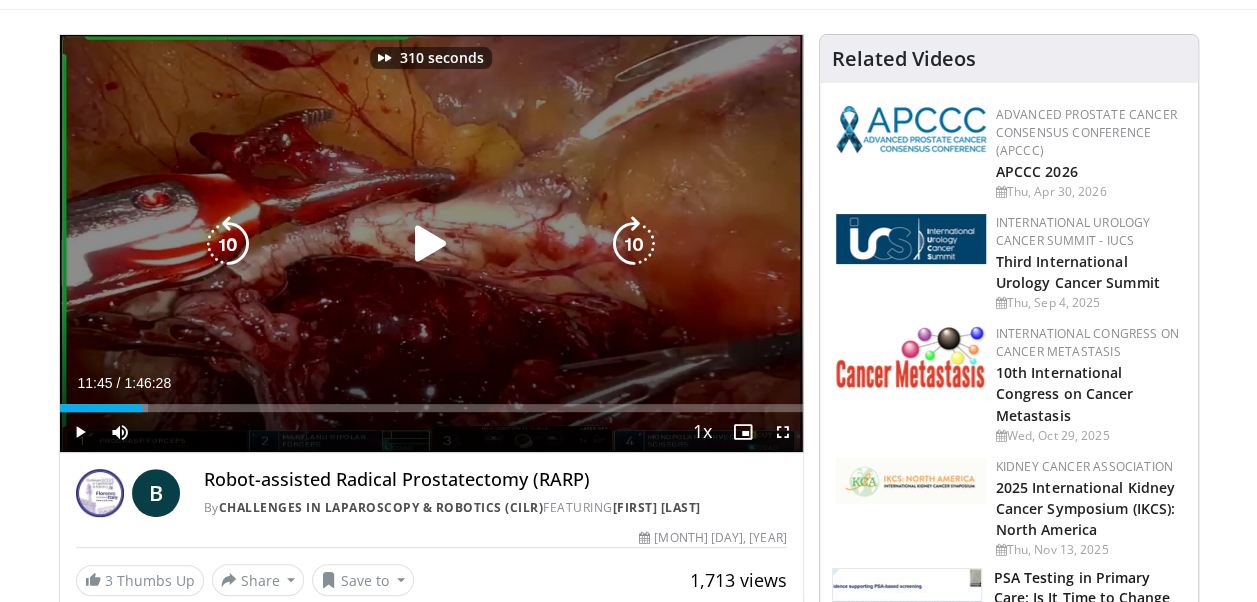click at bounding box center [634, 244] 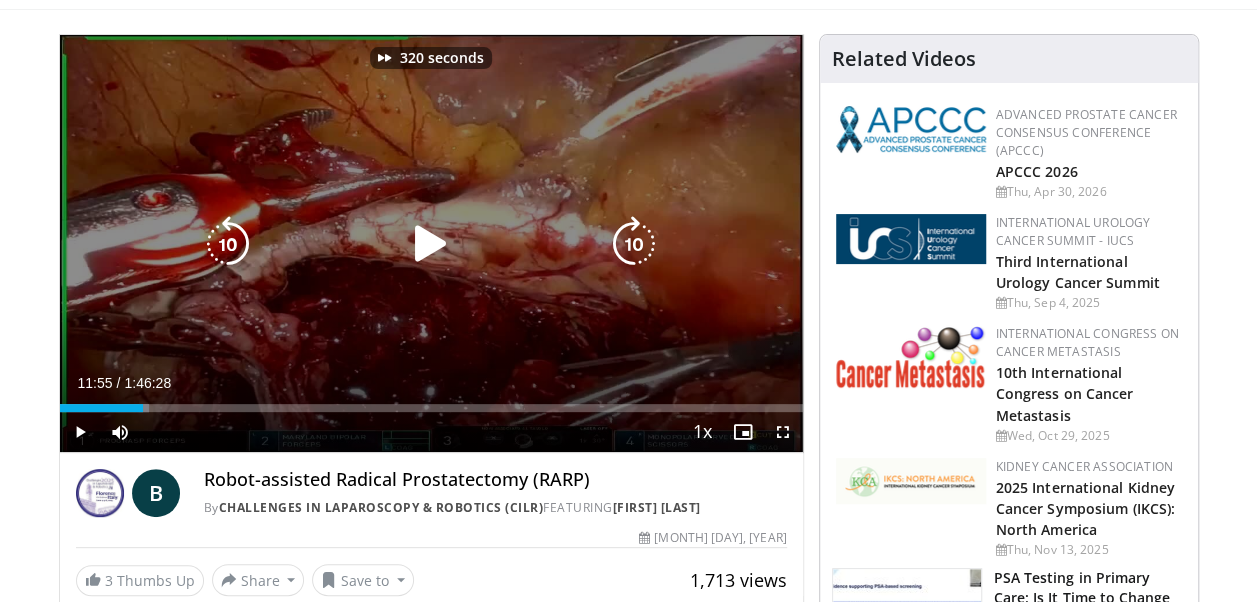 click at bounding box center (634, 244) 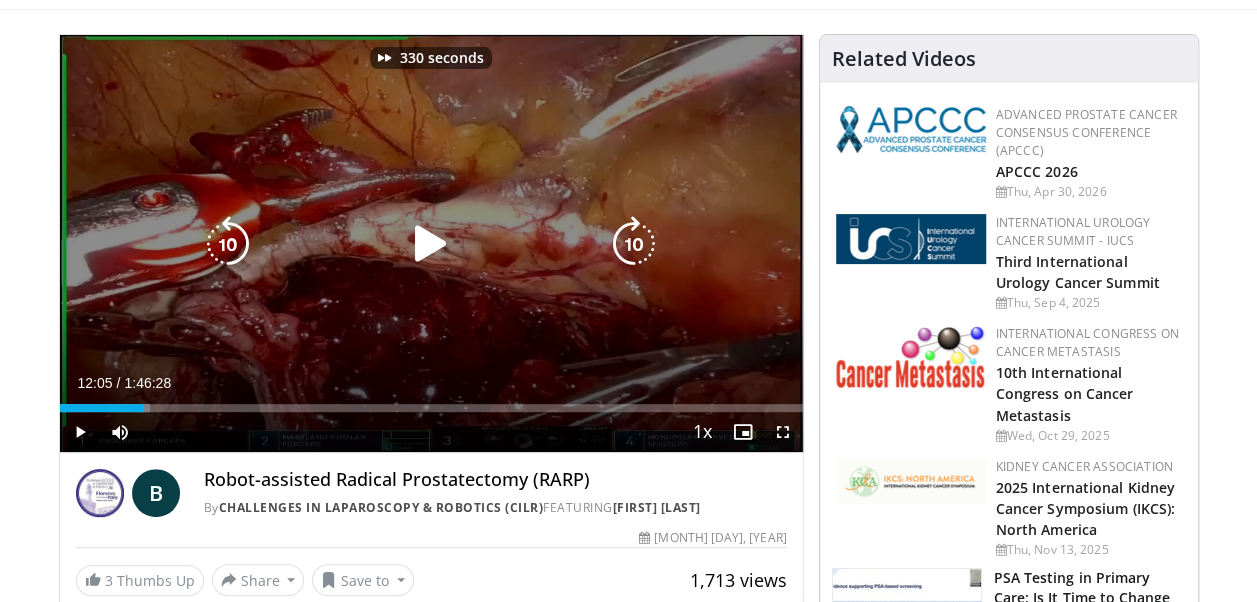 click at bounding box center (634, 244) 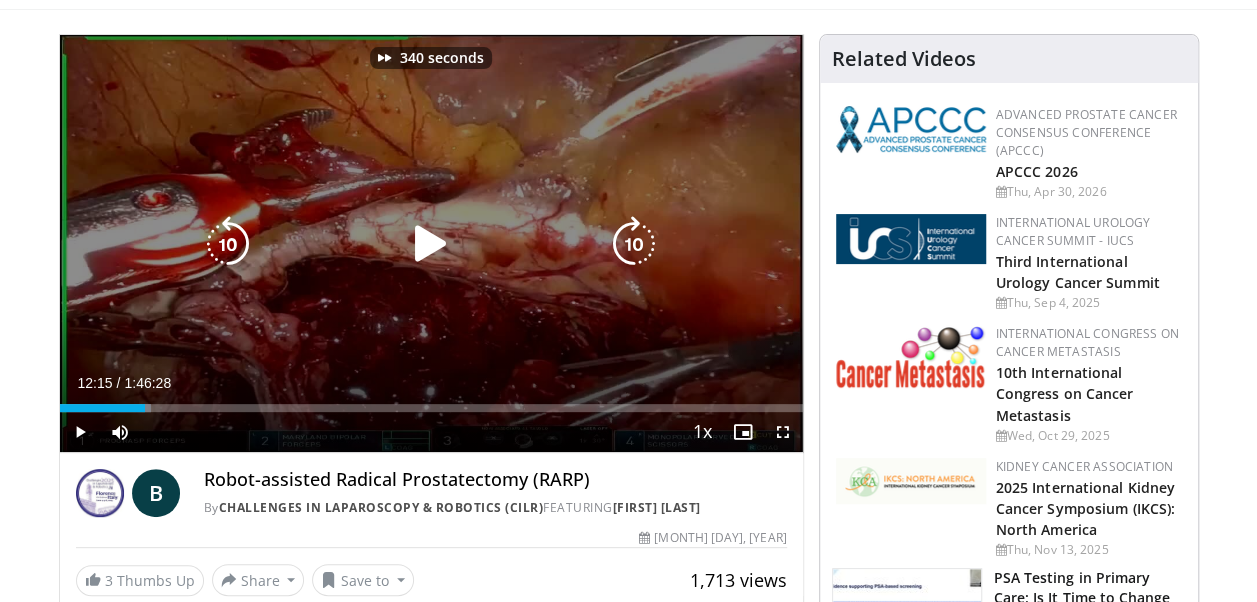 click at bounding box center (634, 244) 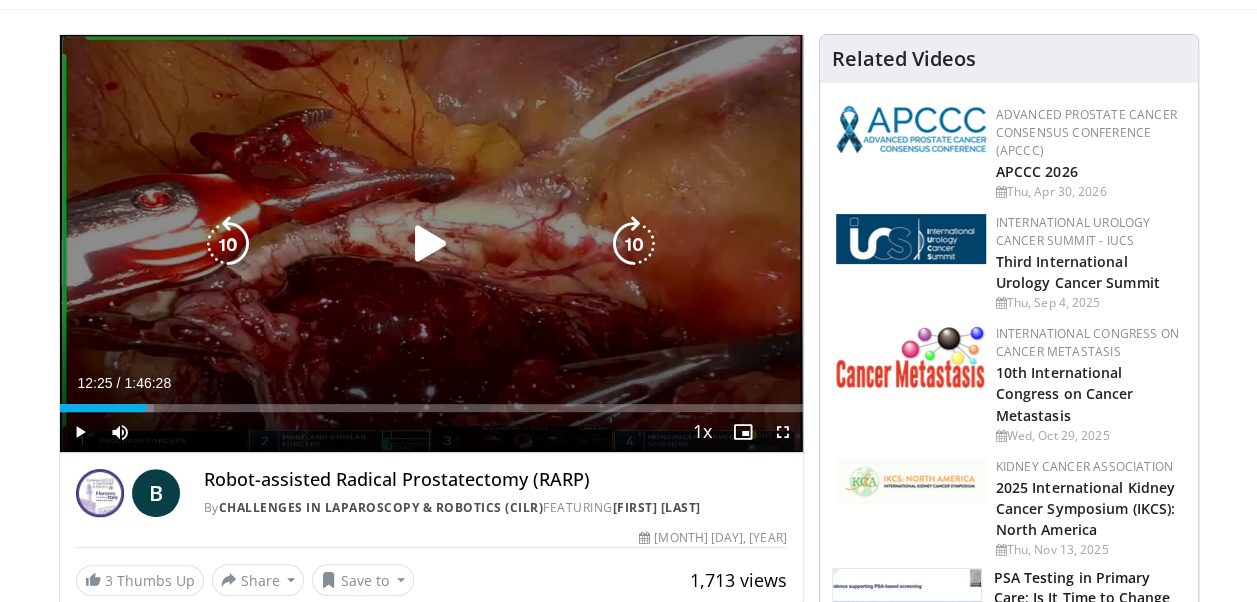 click at bounding box center [634, 244] 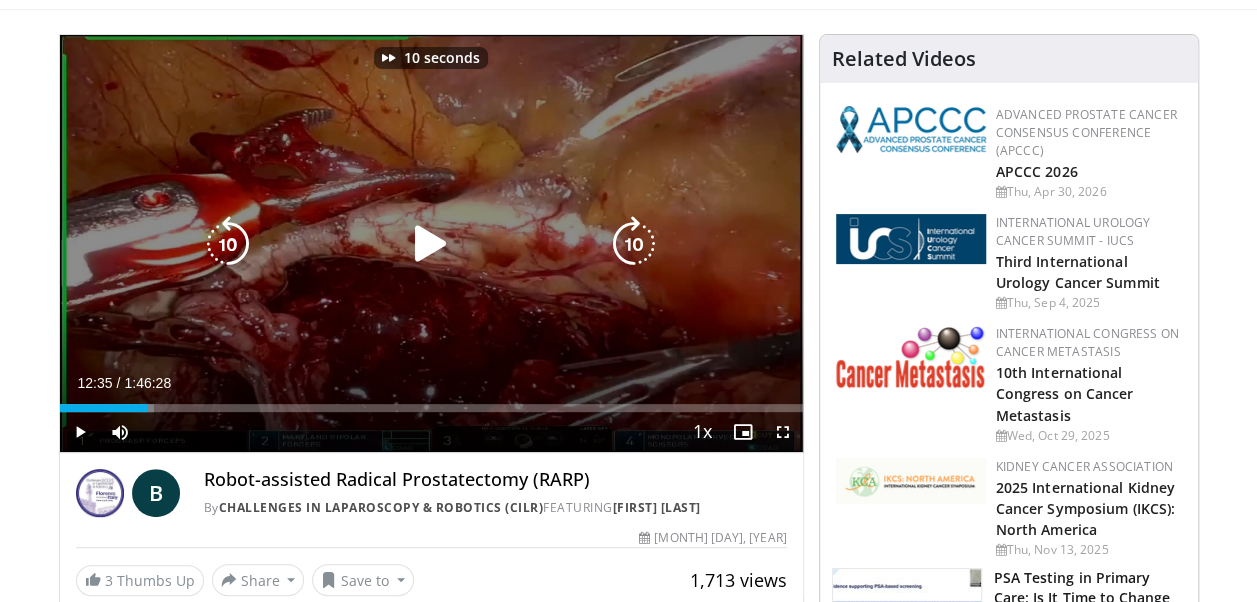 click at bounding box center (634, 244) 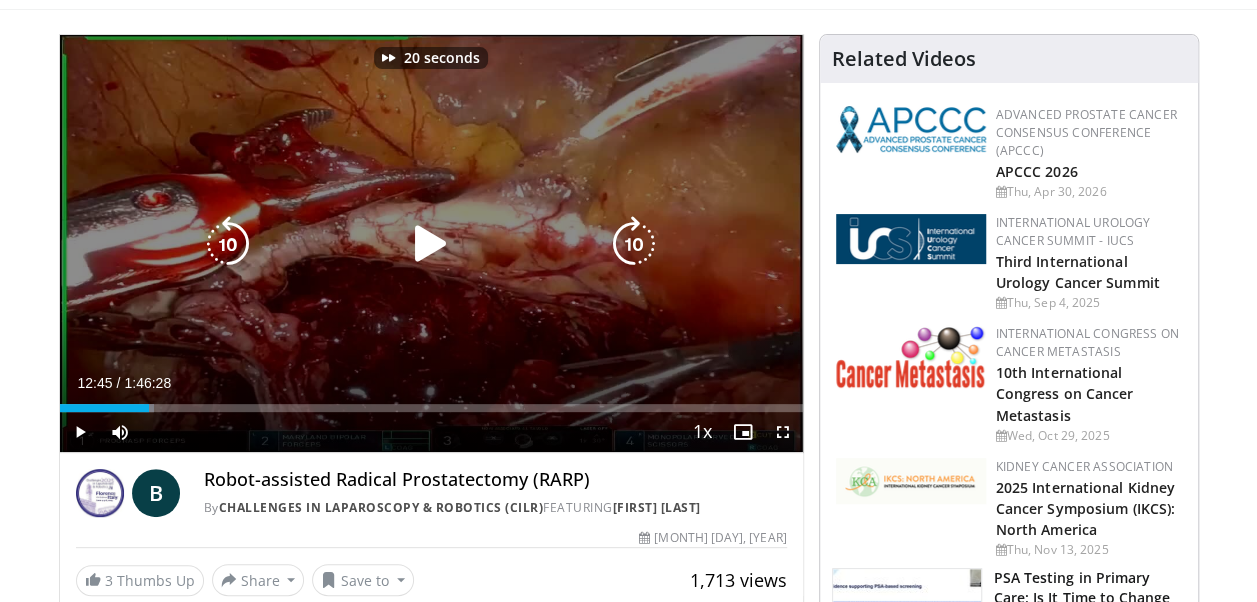 click at bounding box center [634, 244] 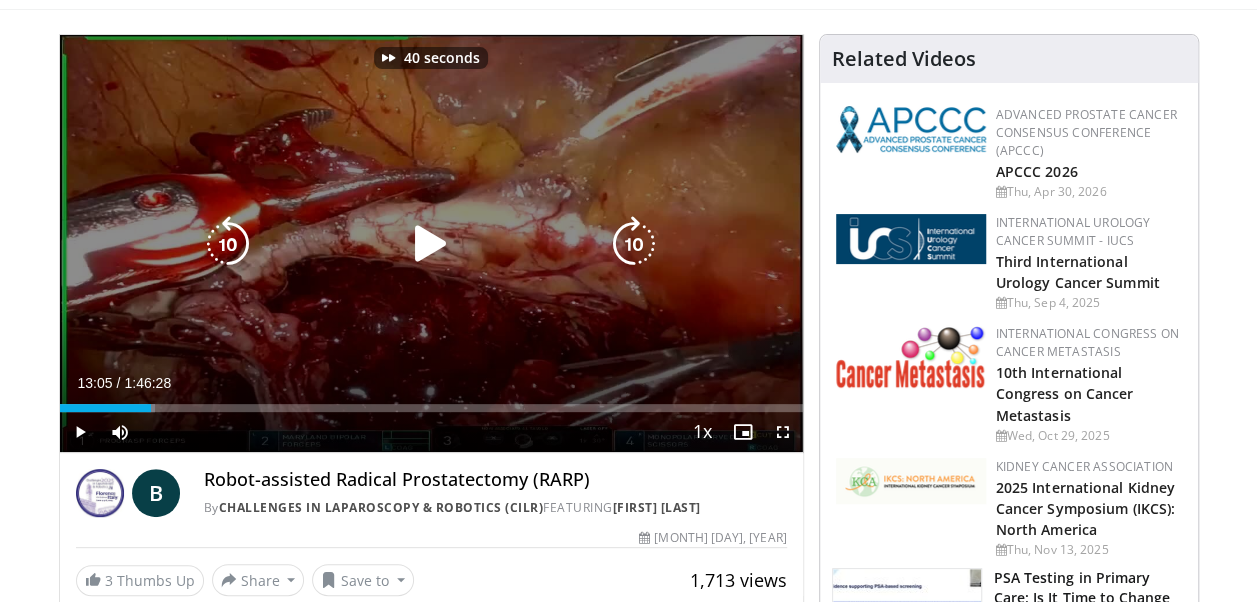 click at bounding box center (634, 244) 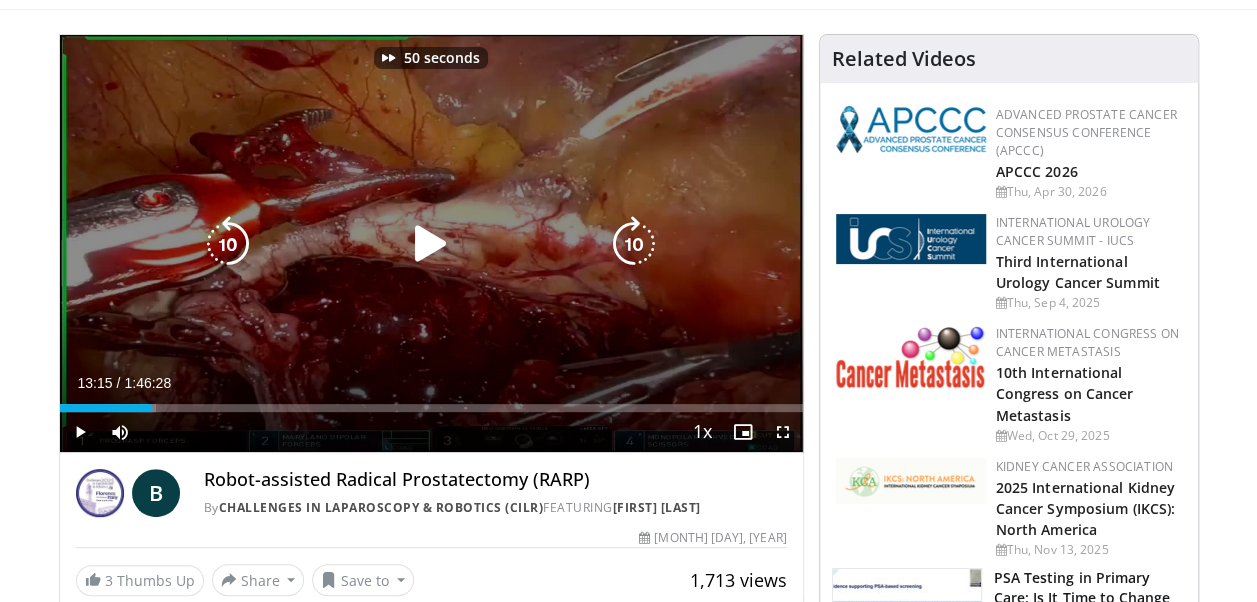 click at bounding box center [634, 244] 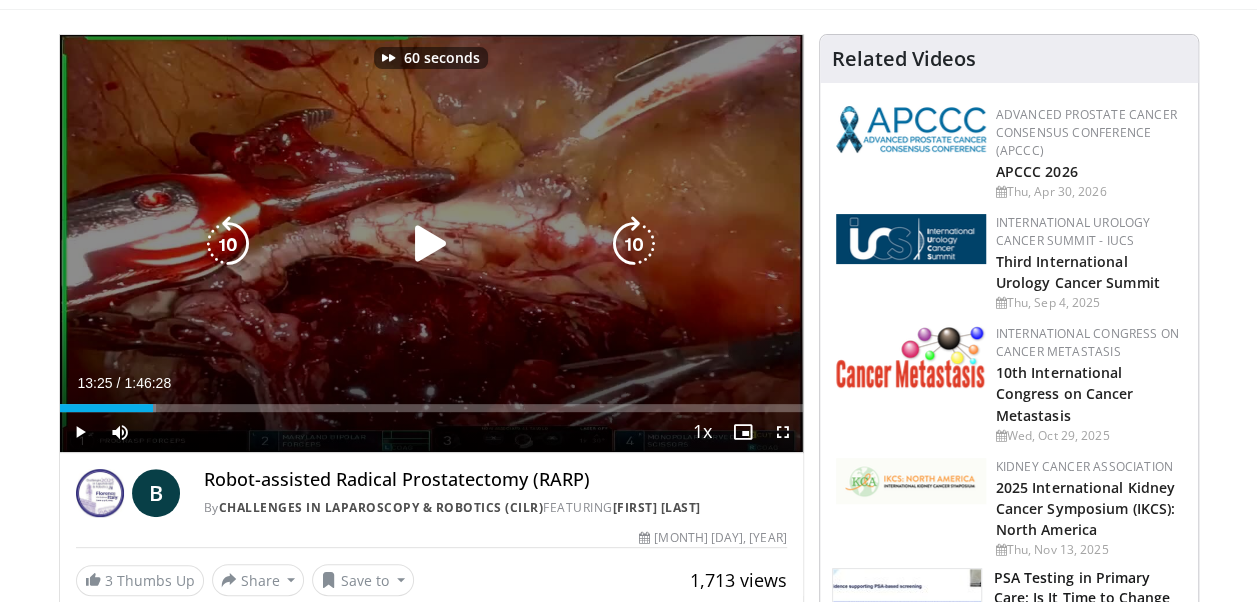 click at bounding box center (634, 244) 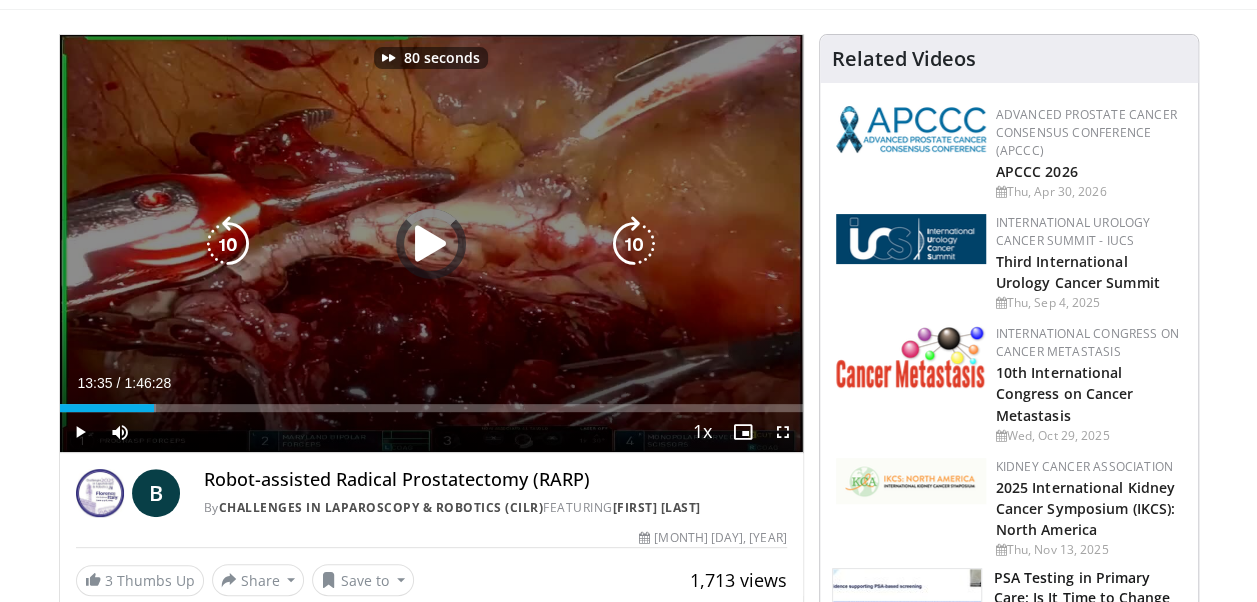 click at bounding box center (634, 244) 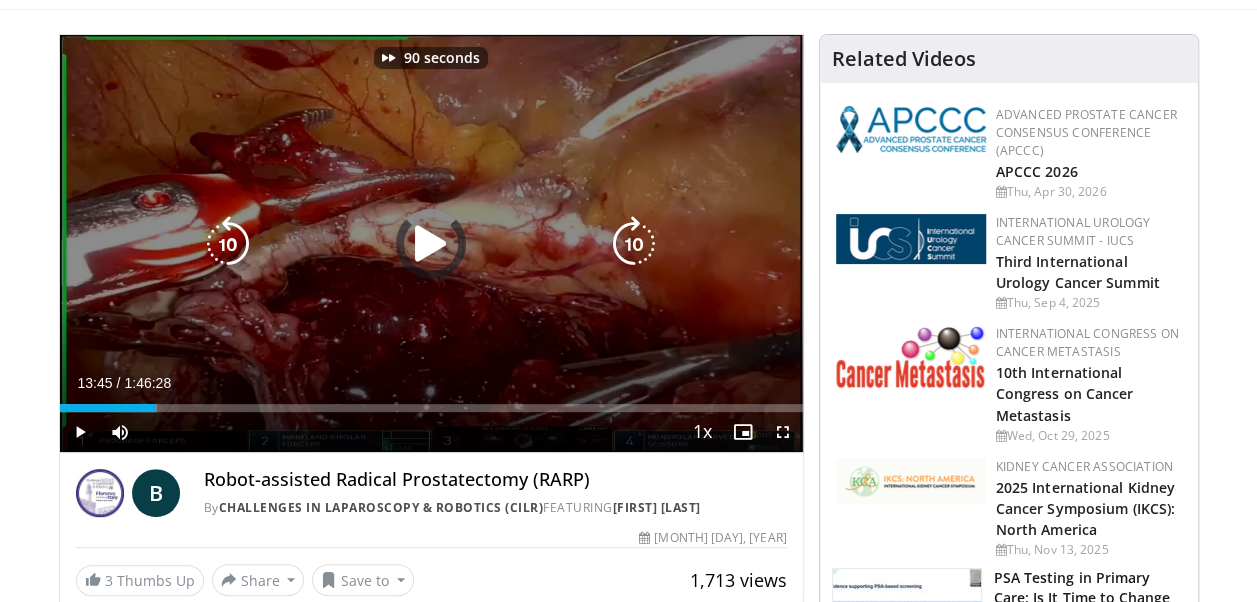 click at bounding box center (634, 244) 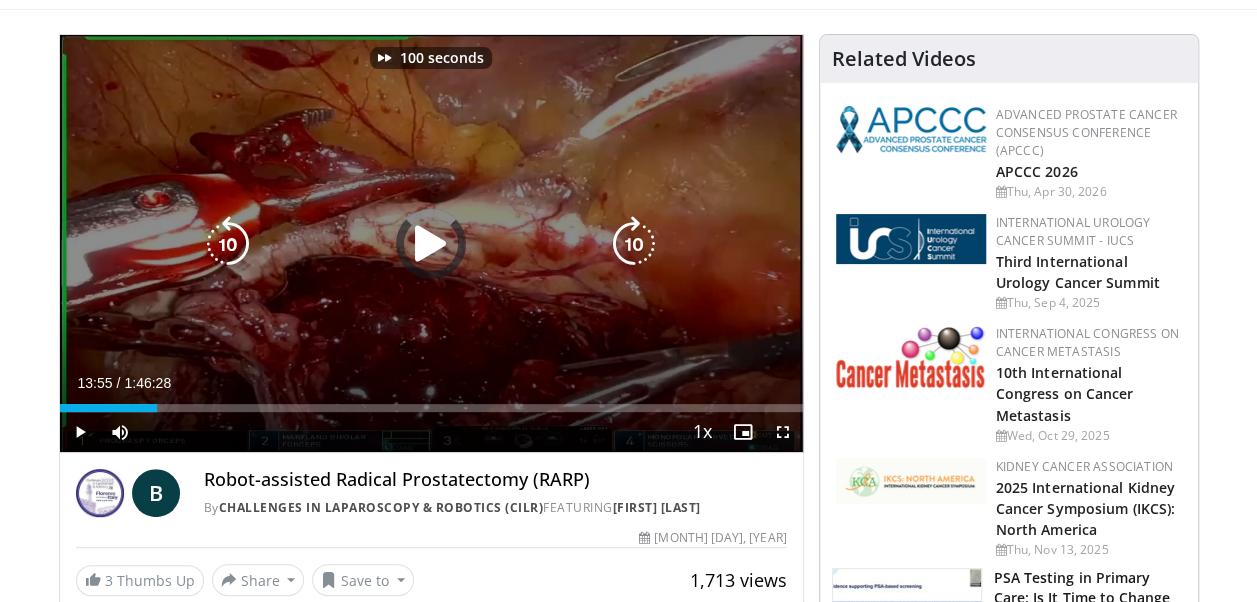 click at bounding box center (634, 244) 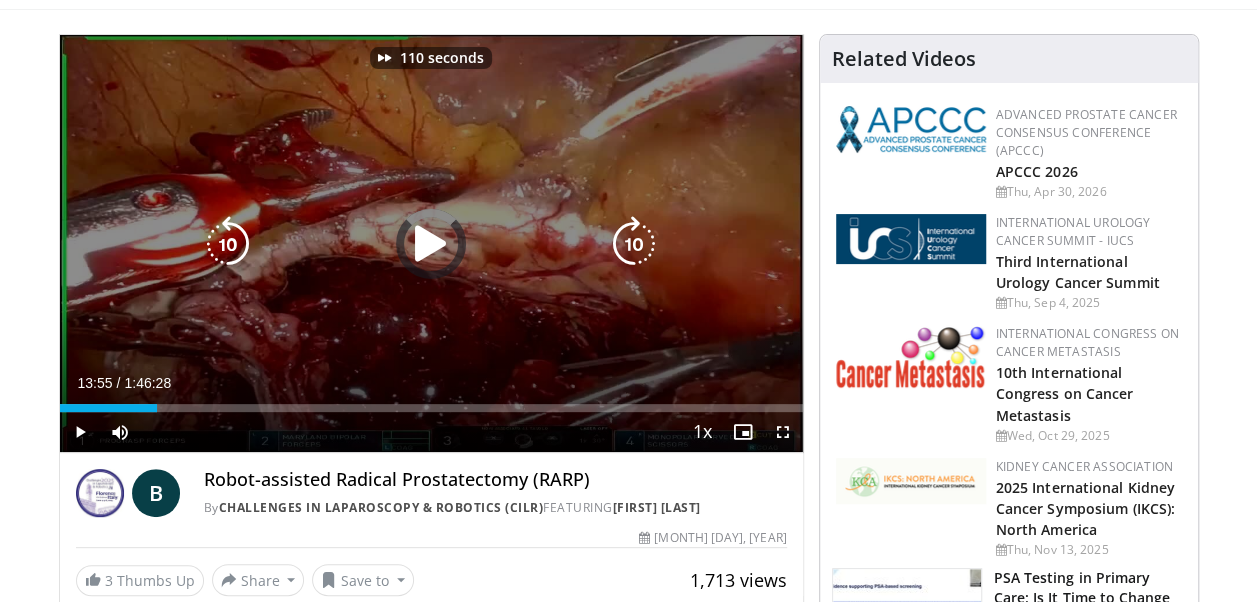 click at bounding box center [634, 244] 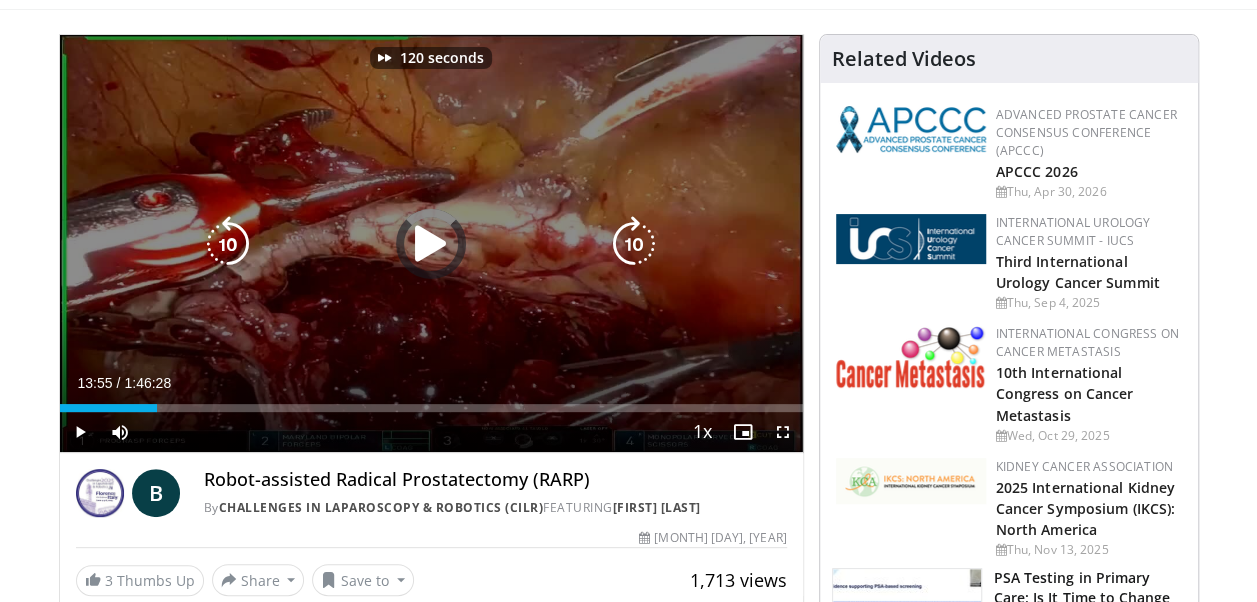 click at bounding box center (634, 244) 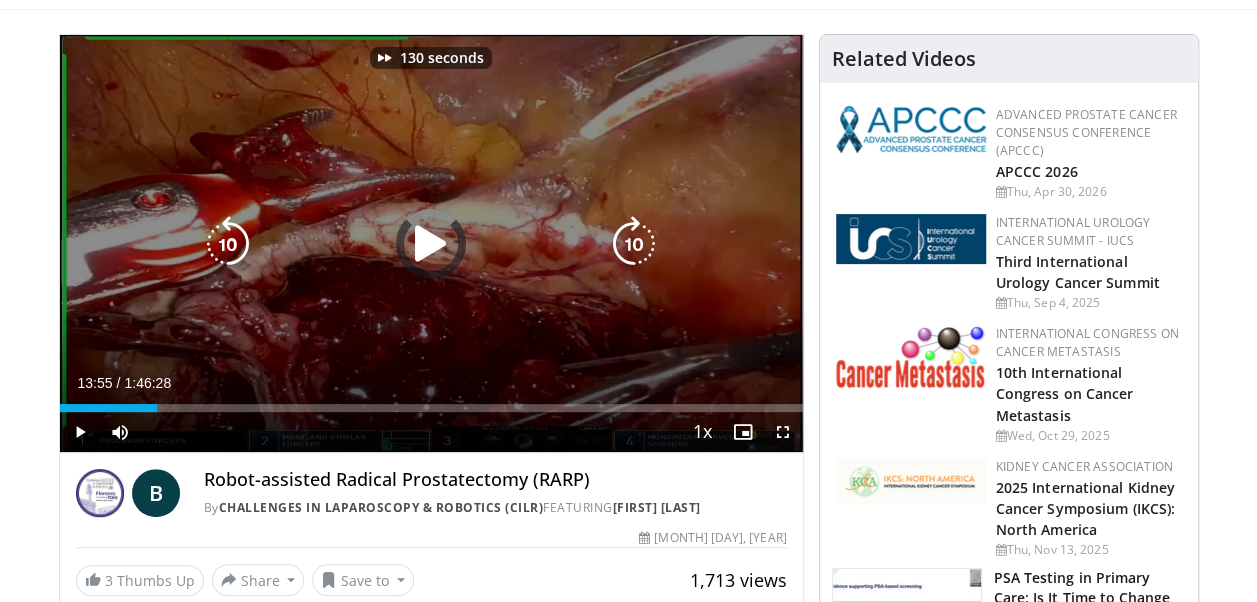 click at bounding box center [634, 244] 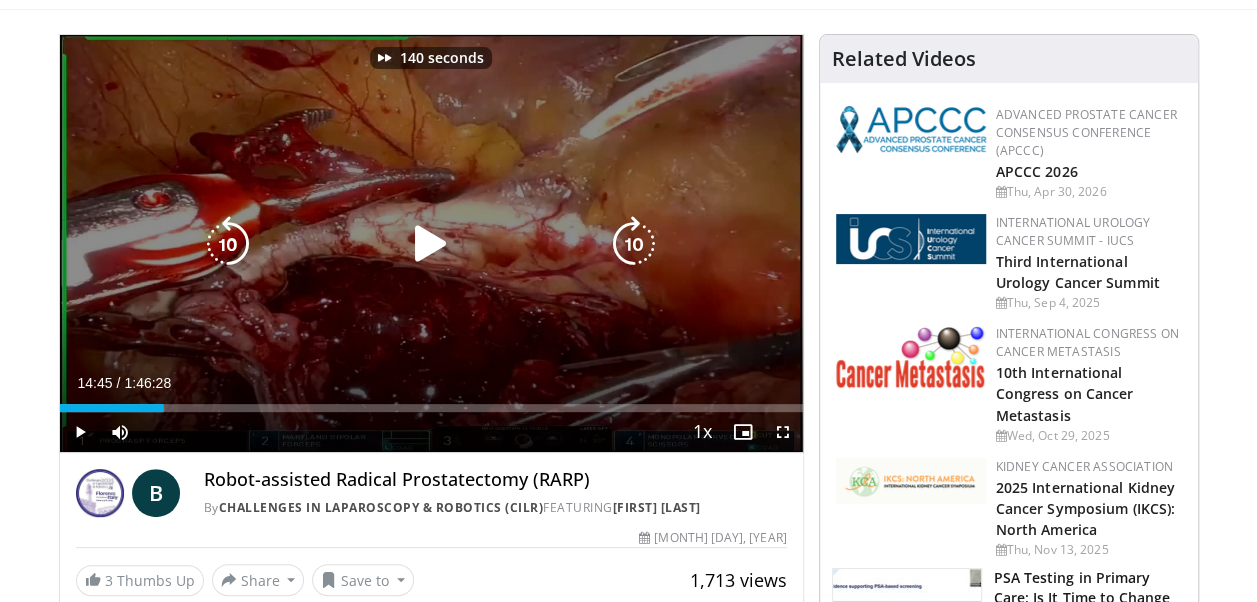 click at bounding box center [634, 244] 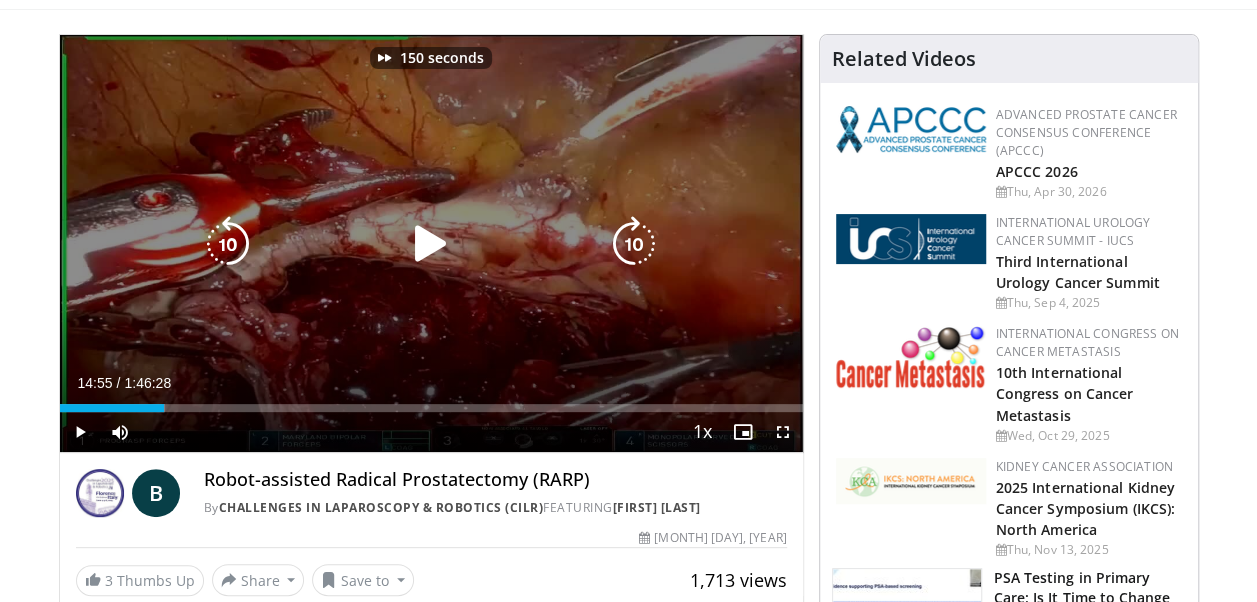 click at bounding box center [634, 244] 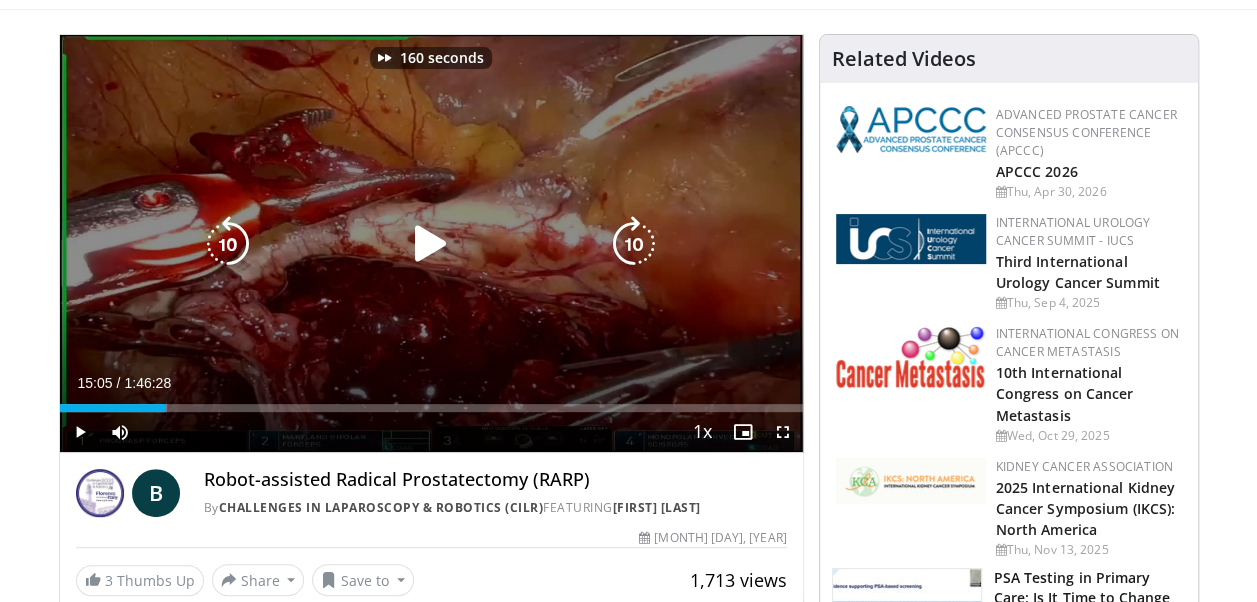 click at bounding box center (634, 244) 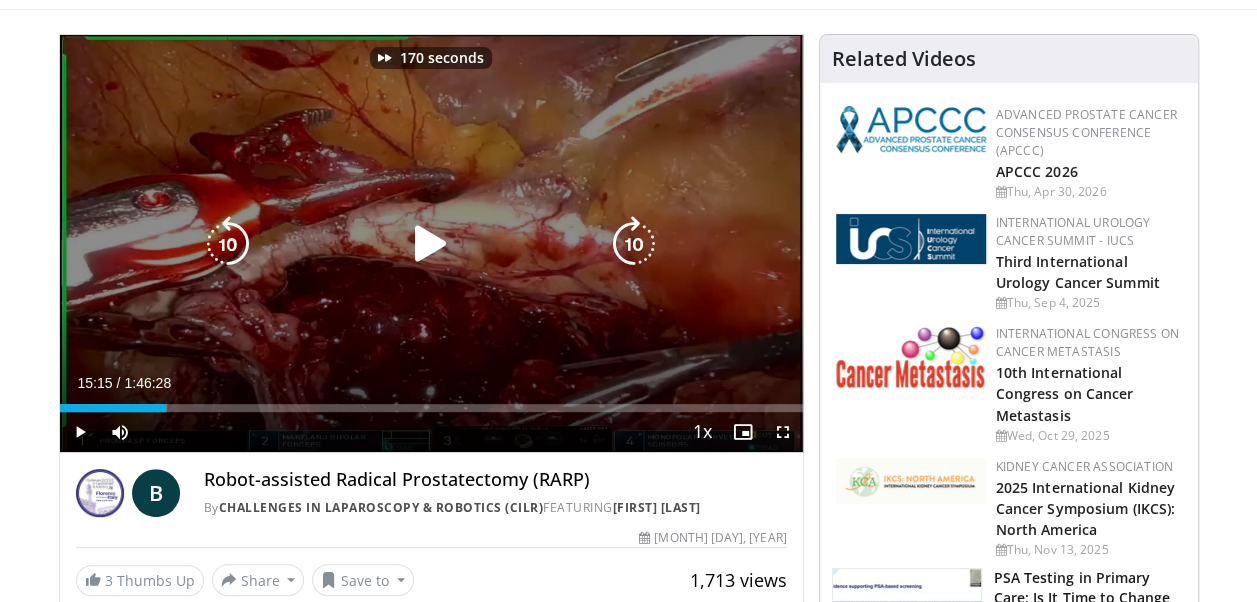 click at bounding box center [634, 244] 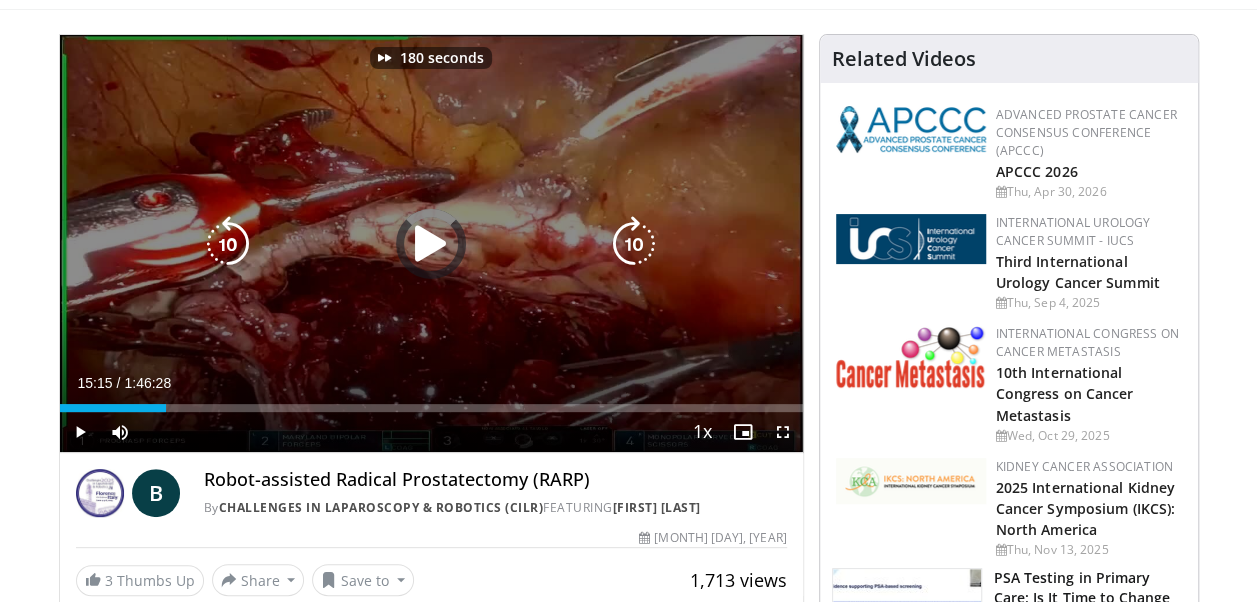 click at bounding box center [634, 244] 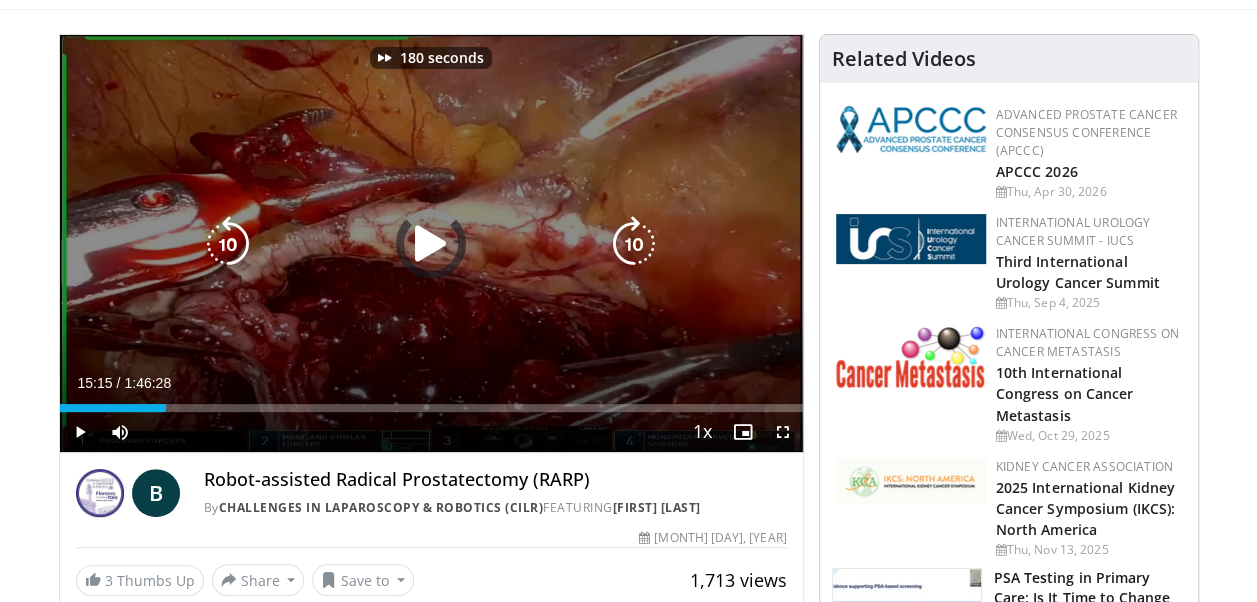 click at bounding box center [634, 244] 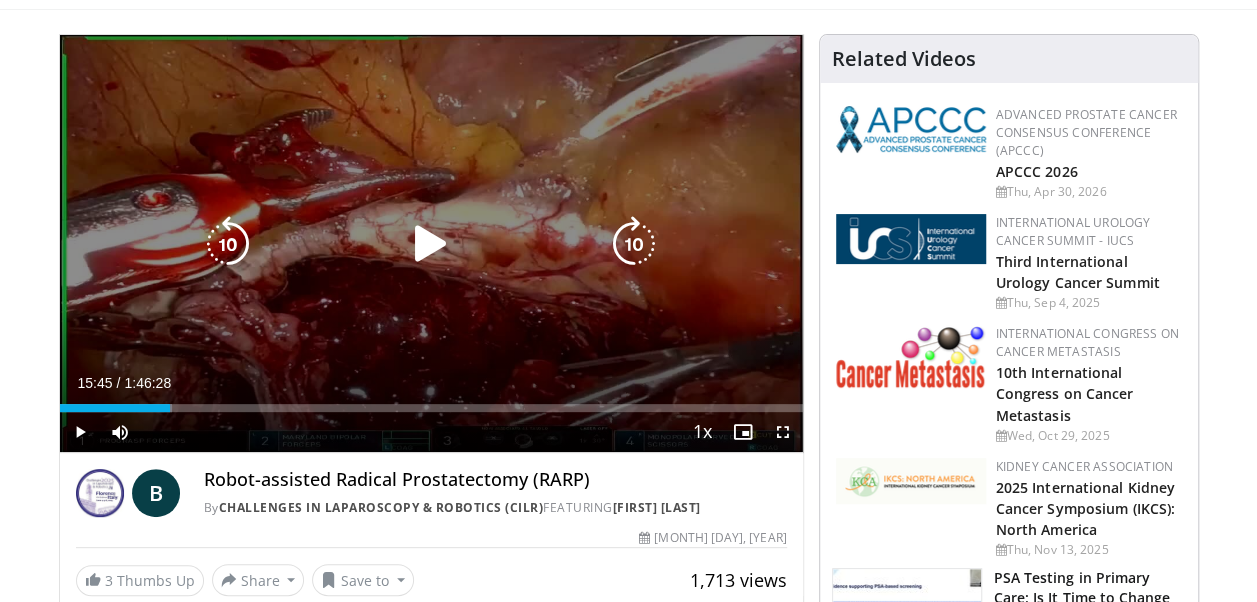 click at bounding box center (634, 244) 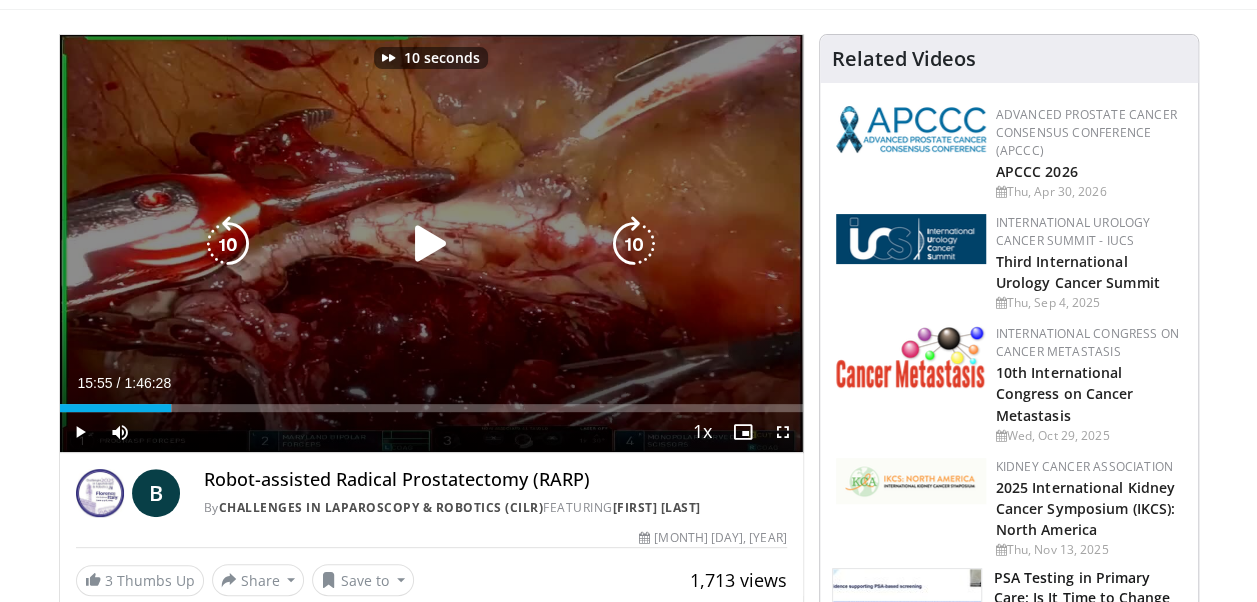click at bounding box center [634, 244] 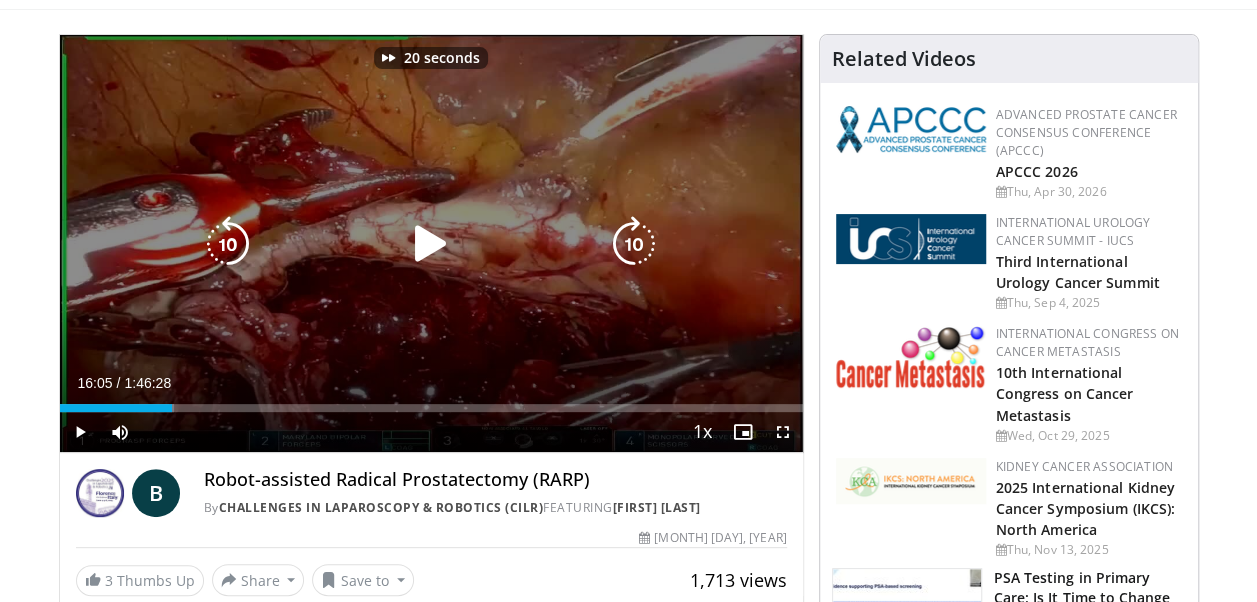 click at bounding box center [634, 244] 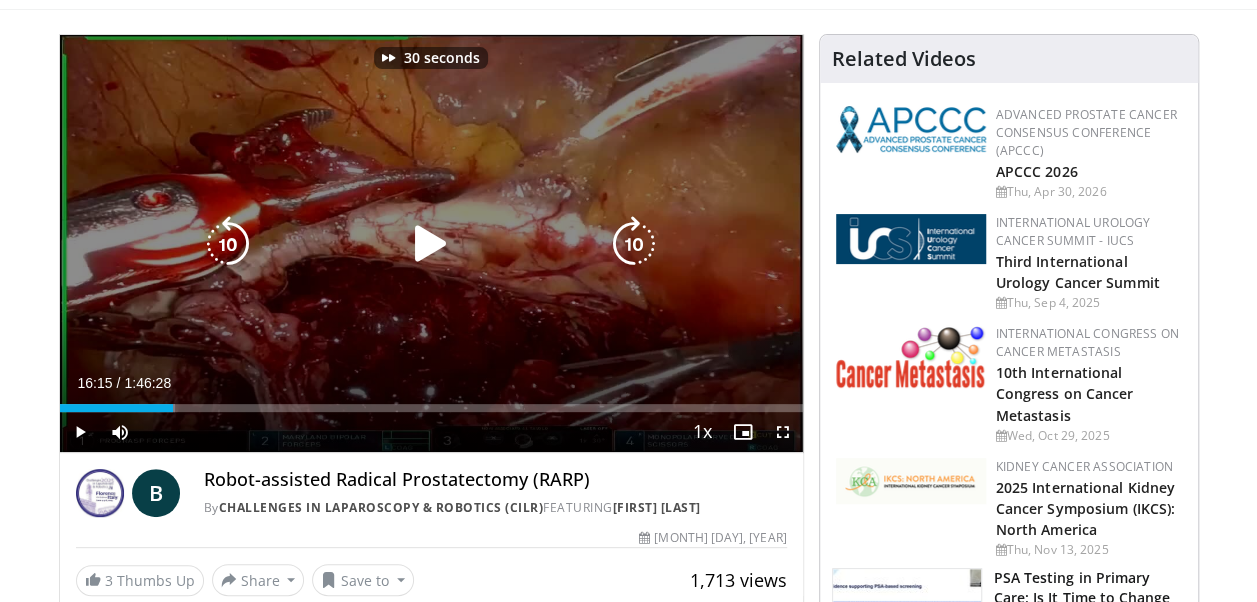 click at bounding box center [634, 244] 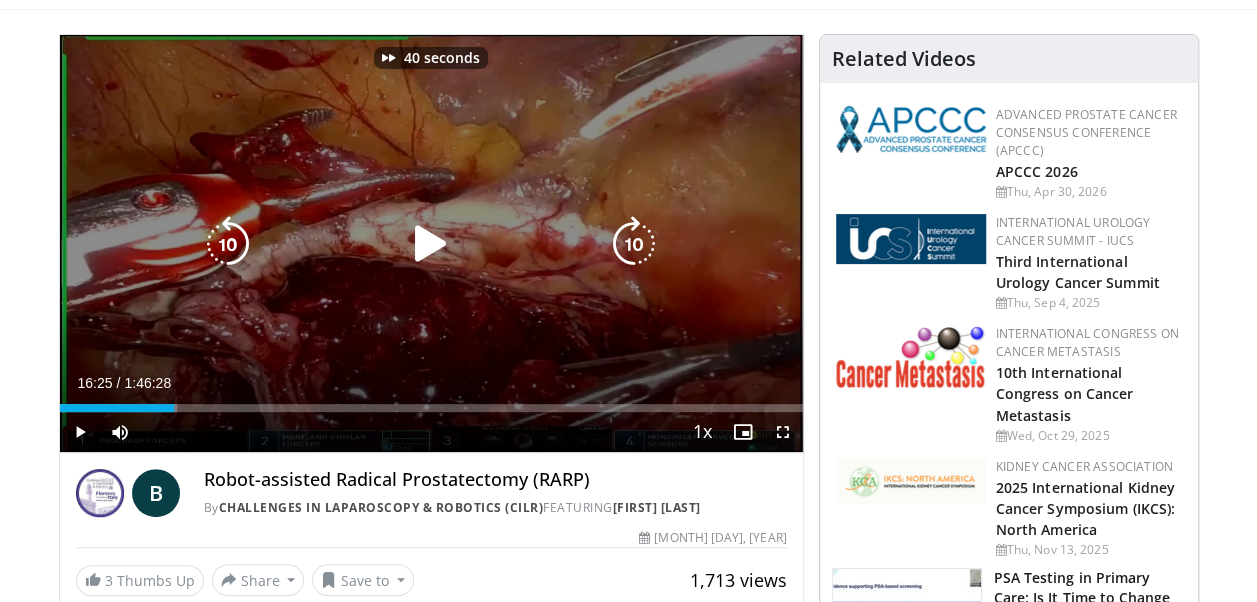 click at bounding box center (634, 244) 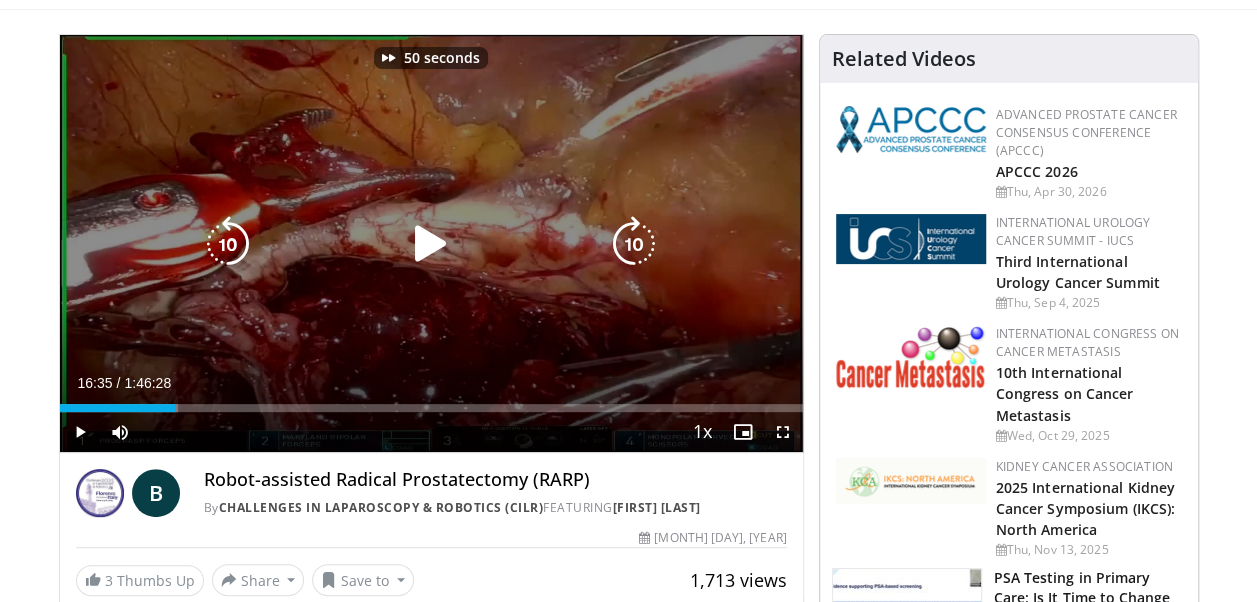 click at bounding box center (634, 244) 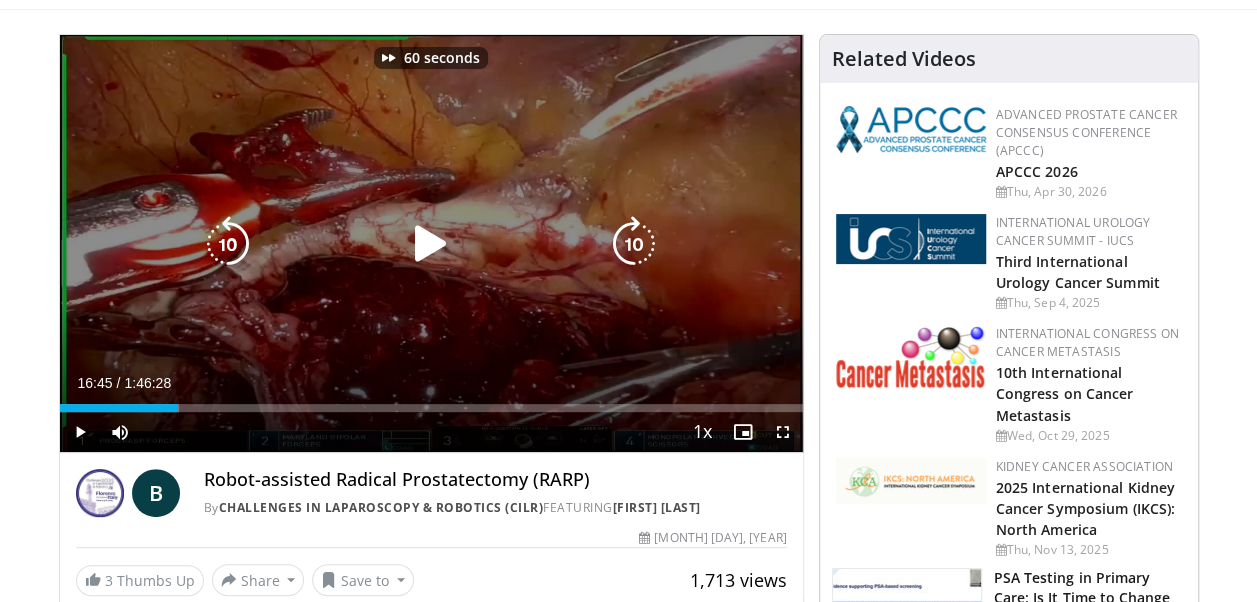 click at bounding box center (634, 244) 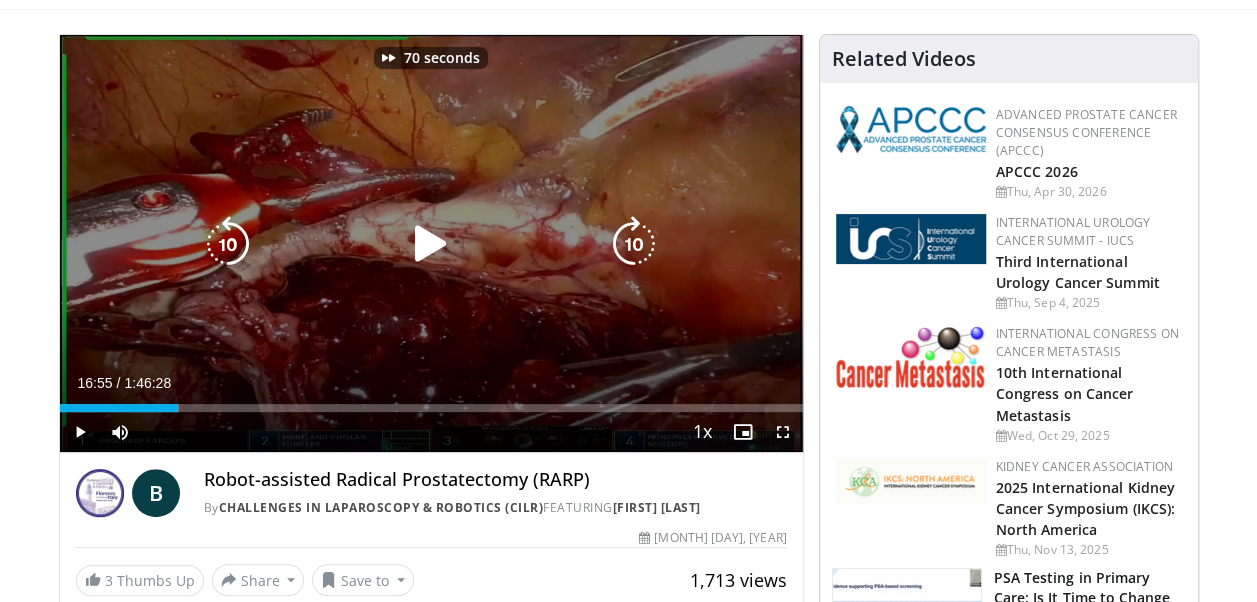 click at bounding box center [634, 244] 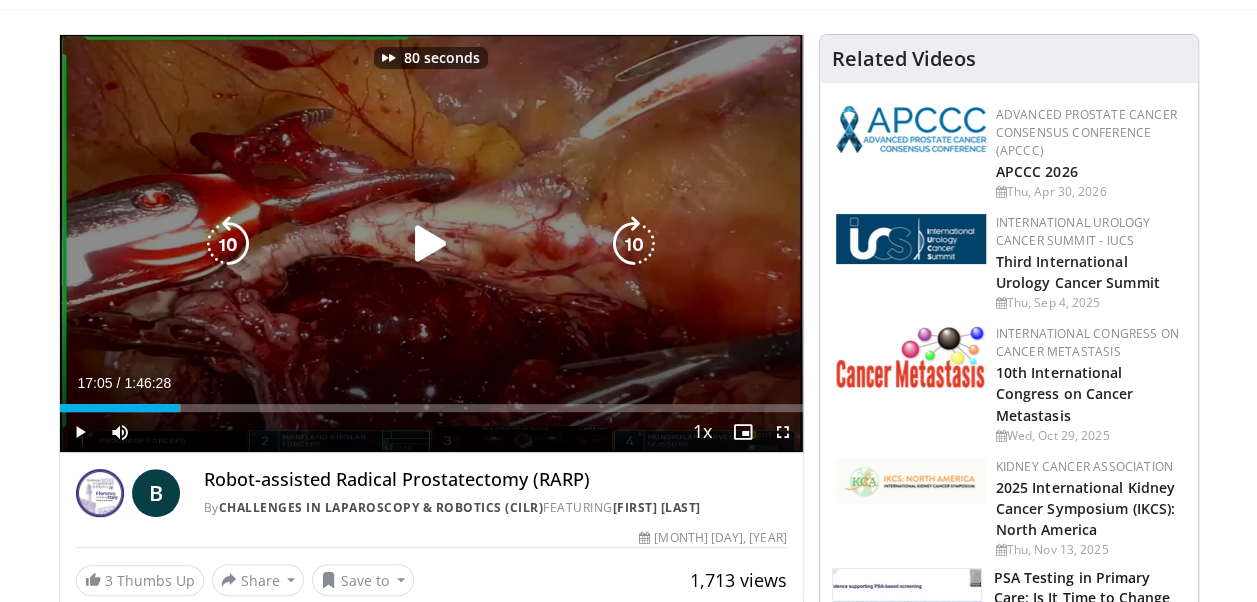 click at bounding box center [634, 244] 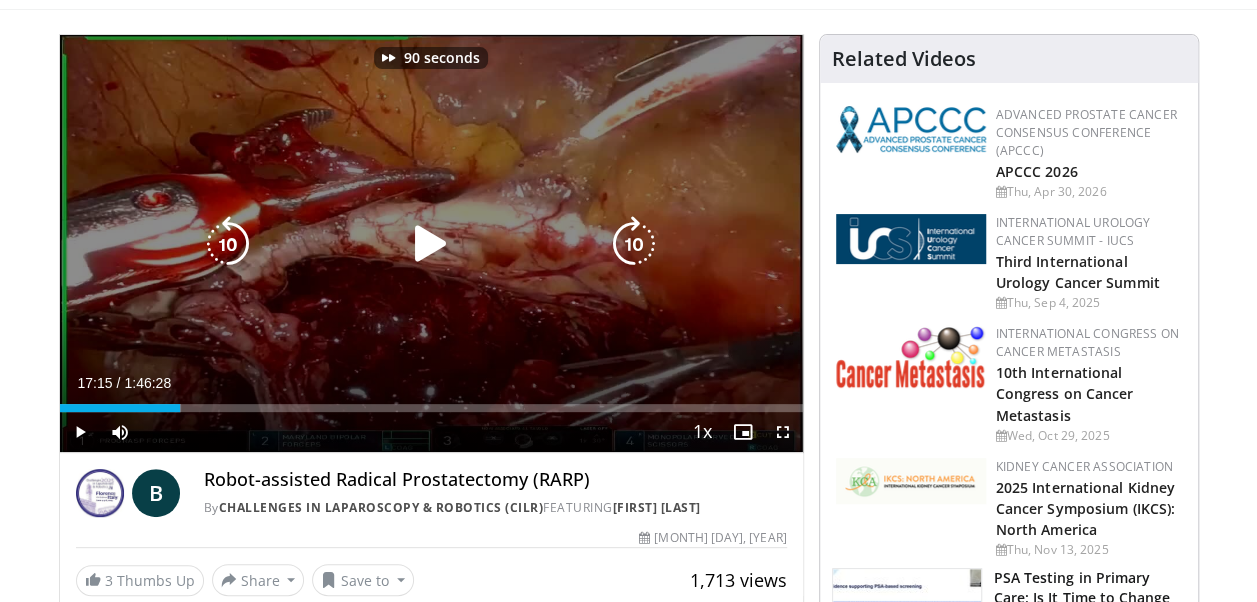click at bounding box center [634, 244] 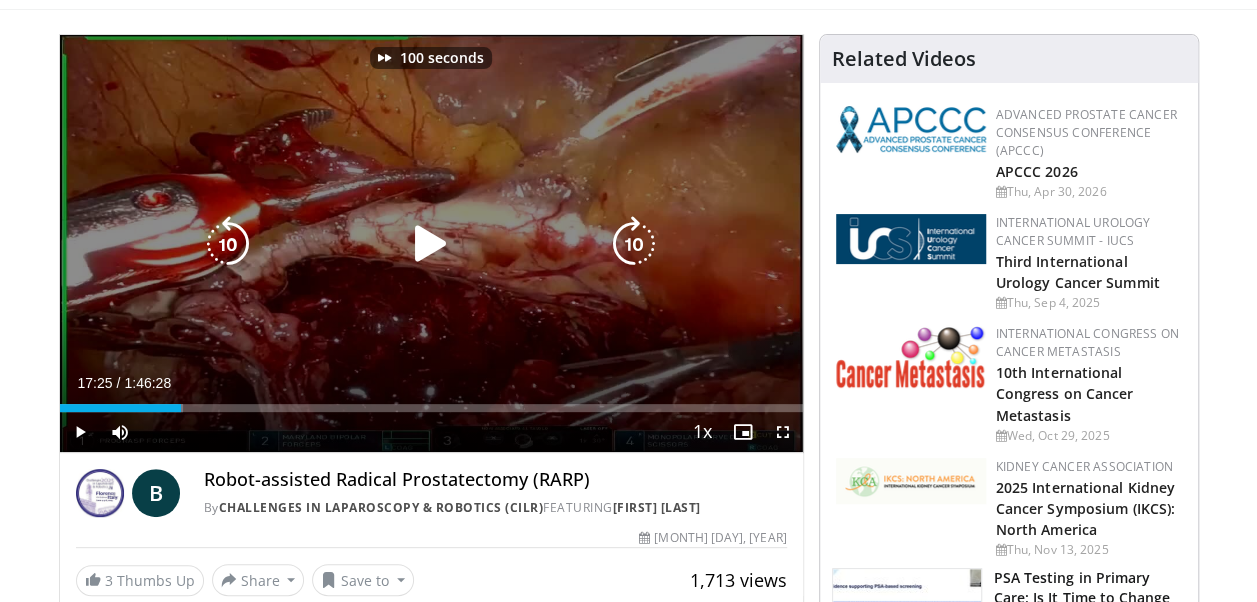 click at bounding box center (634, 244) 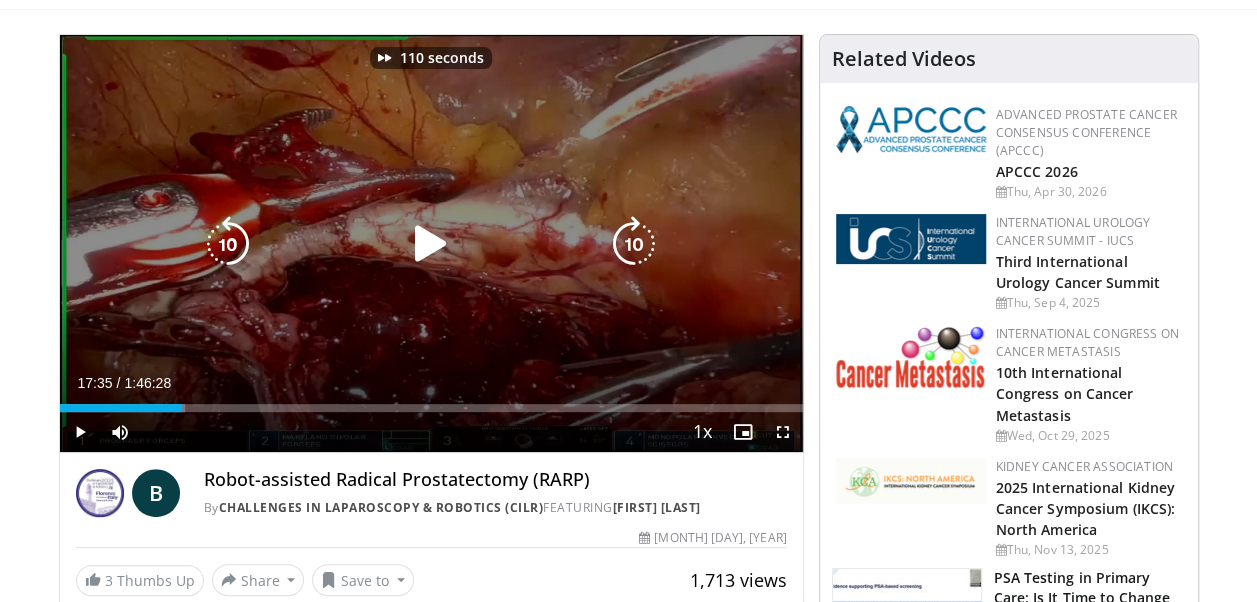 click at bounding box center [634, 244] 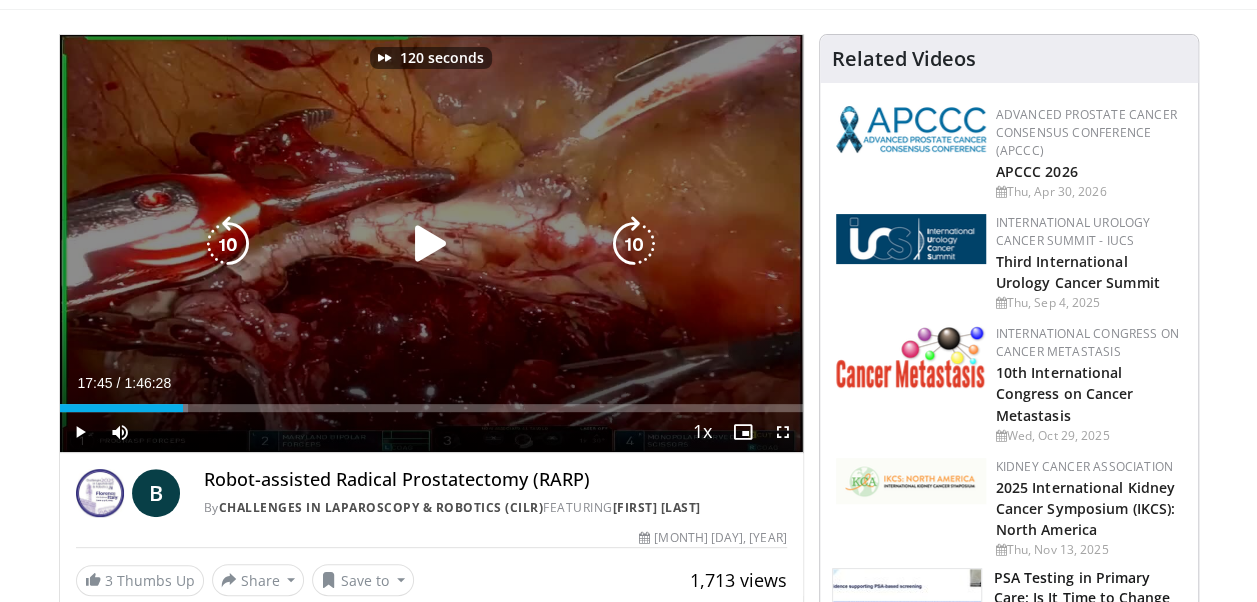 click at bounding box center (634, 244) 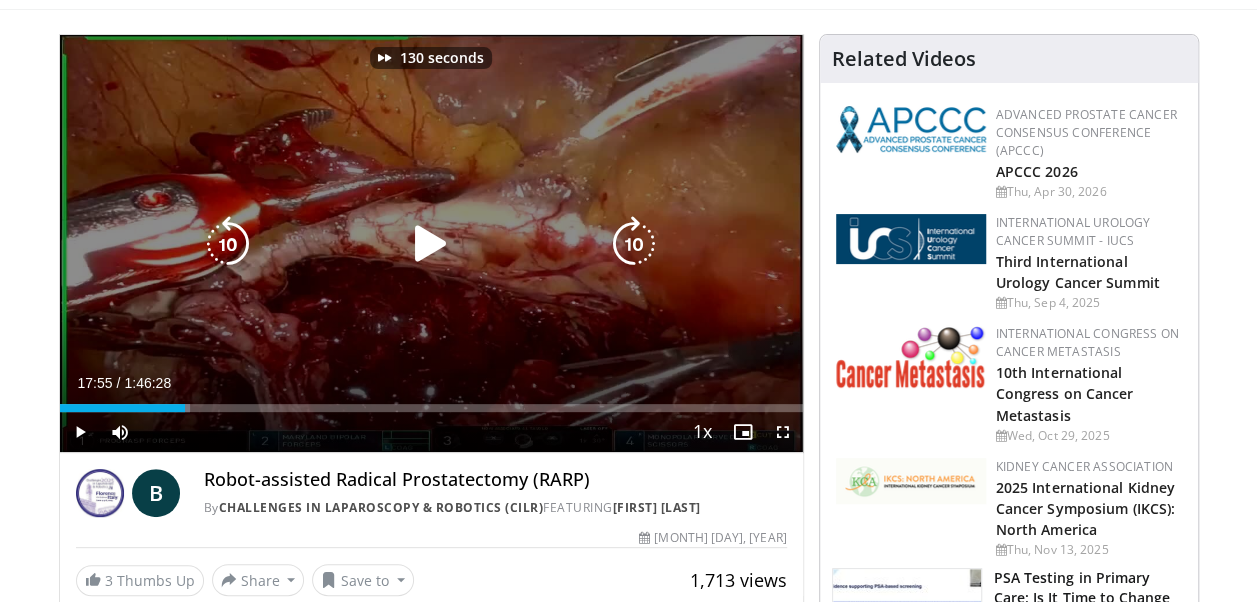 click at bounding box center [634, 244] 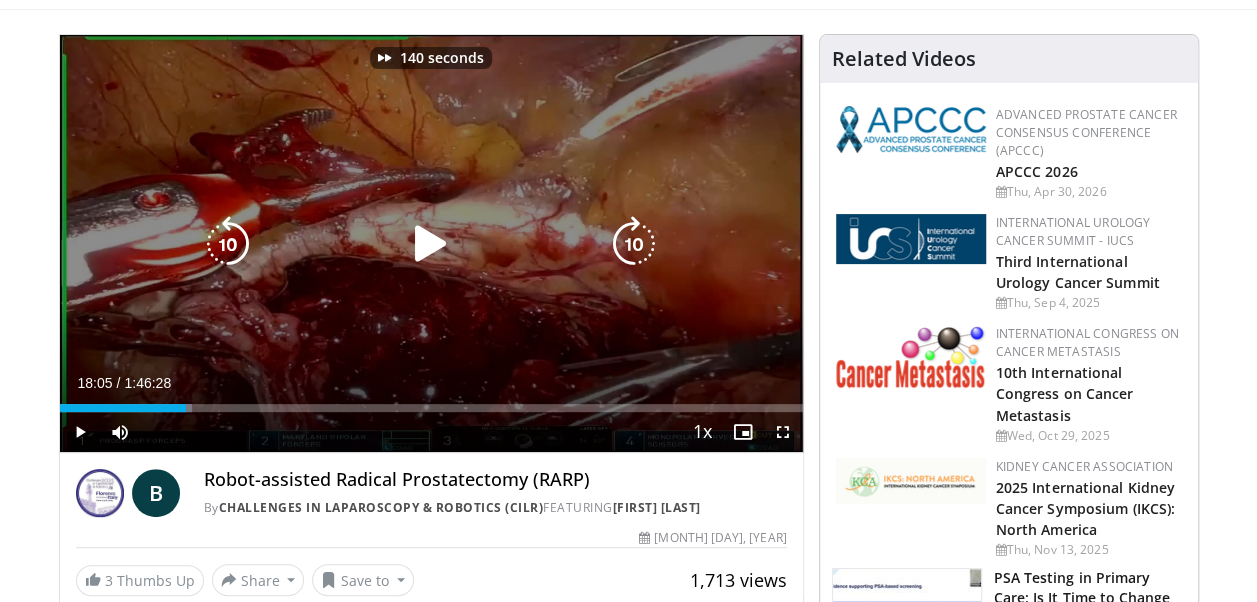 click at bounding box center (634, 244) 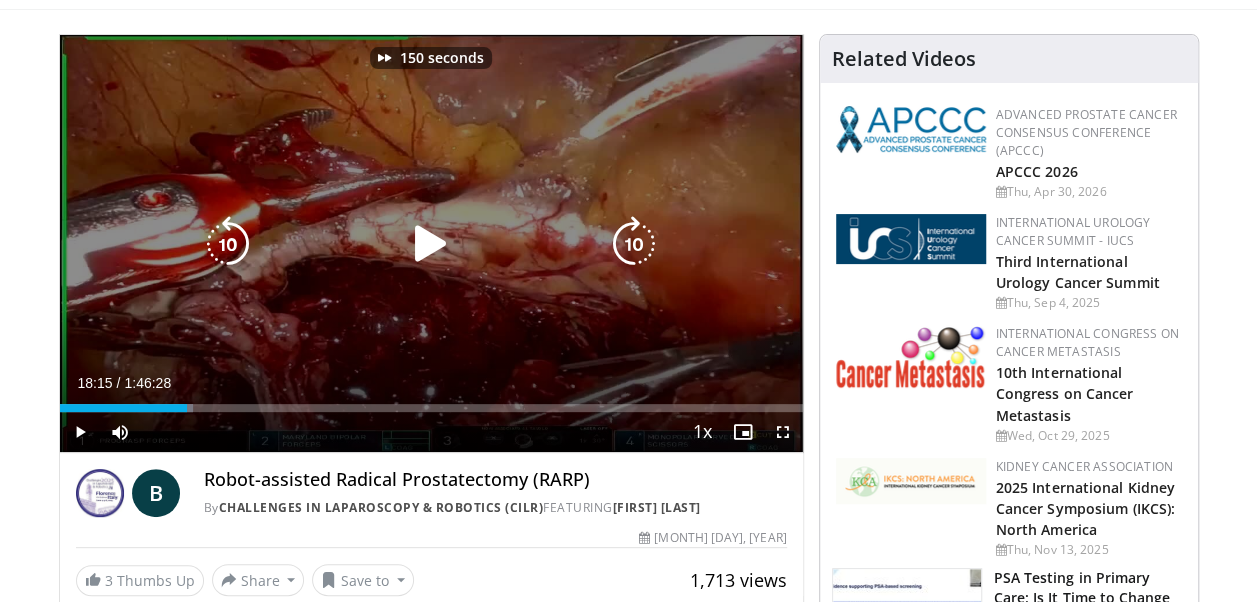 click at bounding box center [634, 244] 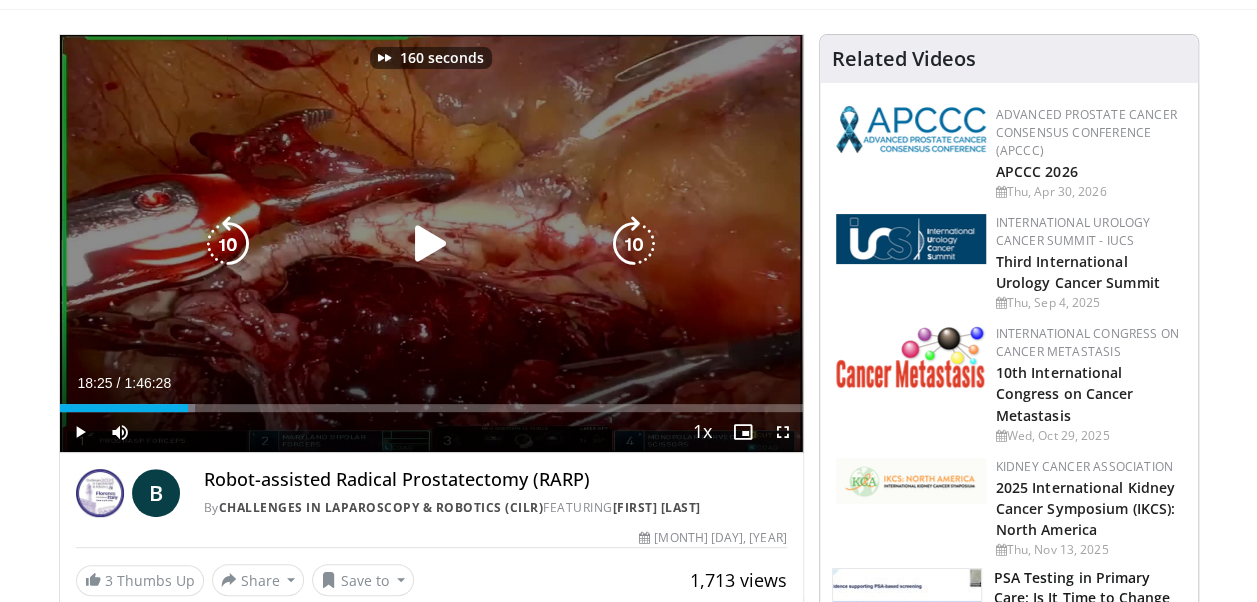 click at bounding box center (634, 244) 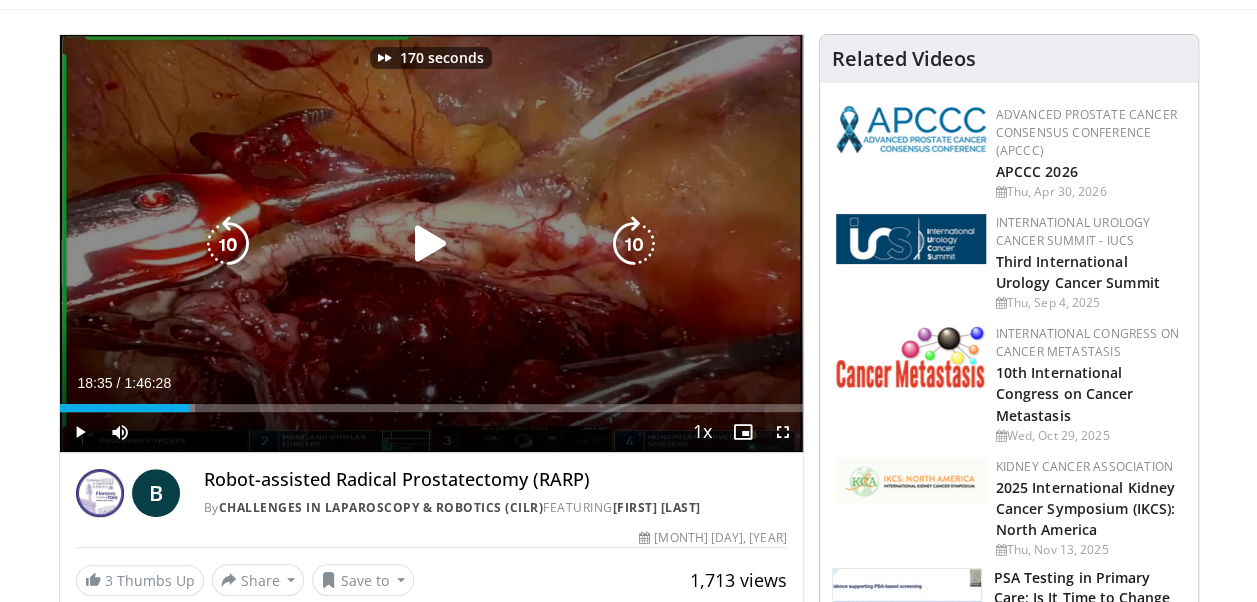 click at bounding box center (634, 244) 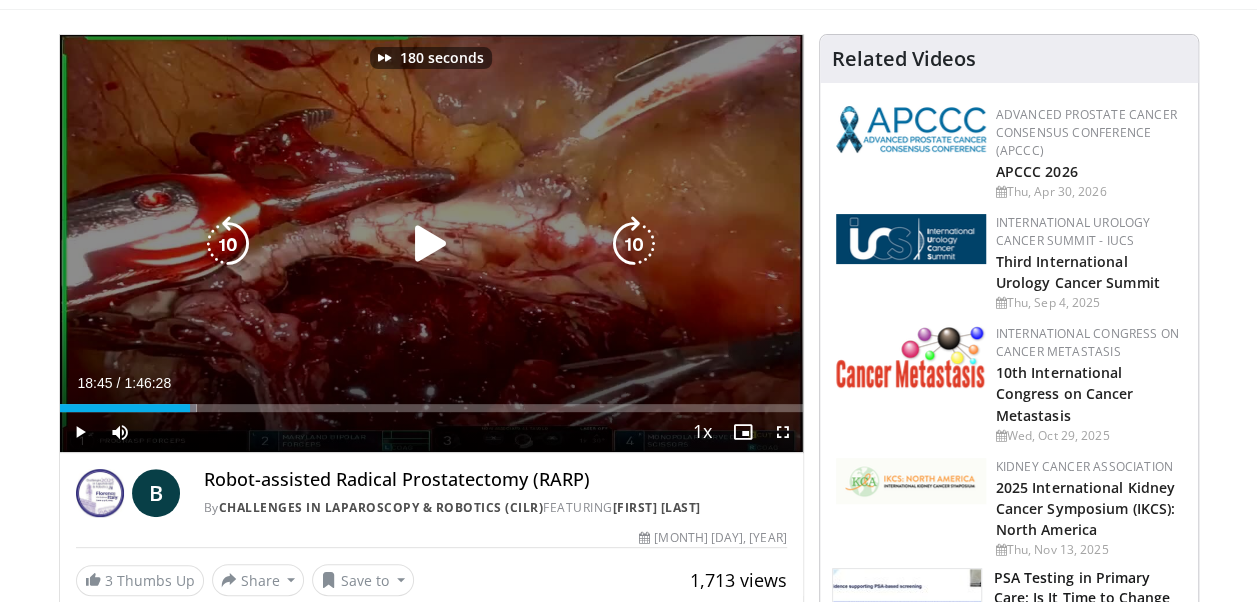click at bounding box center (634, 244) 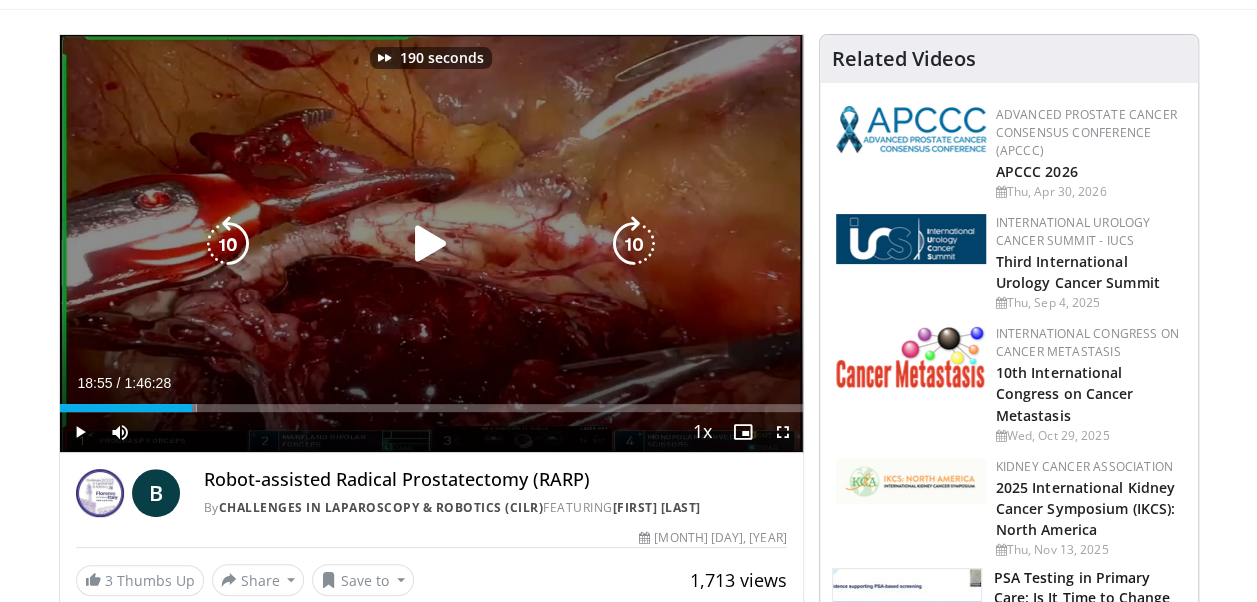 click at bounding box center [634, 244] 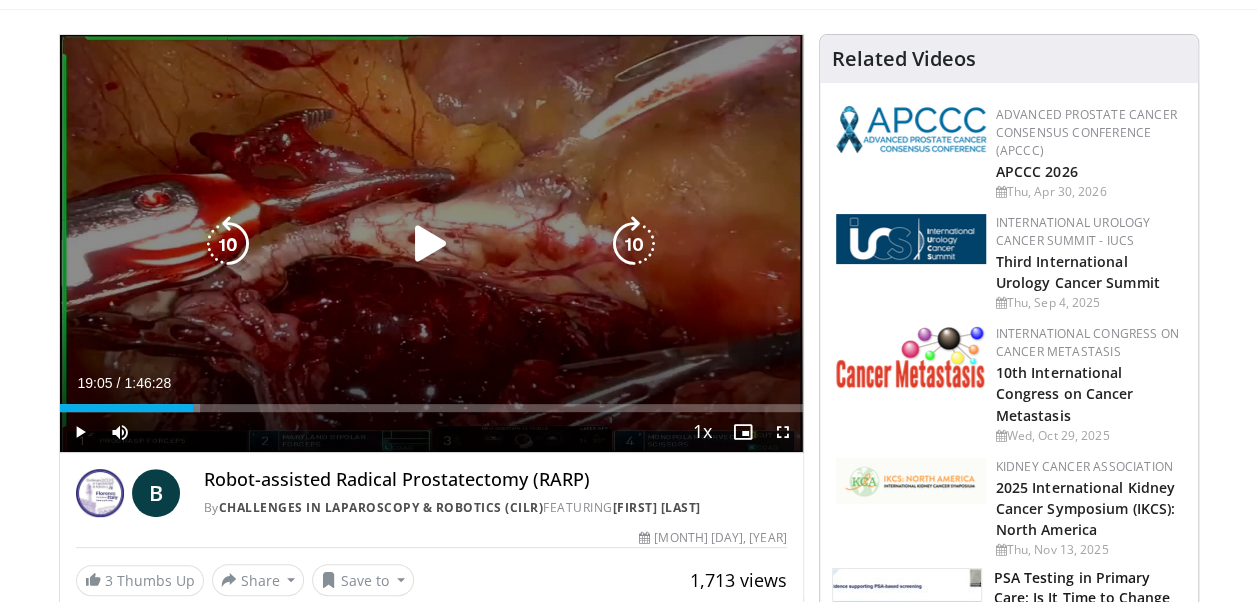 click at bounding box center (634, 244) 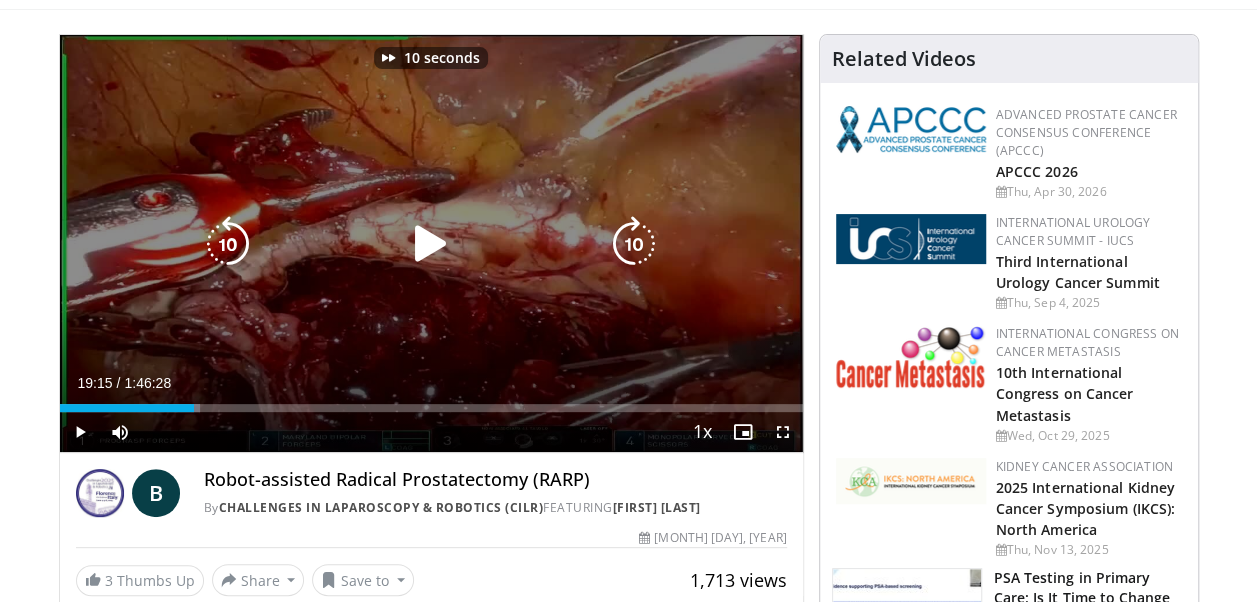 click at bounding box center [634, 244] 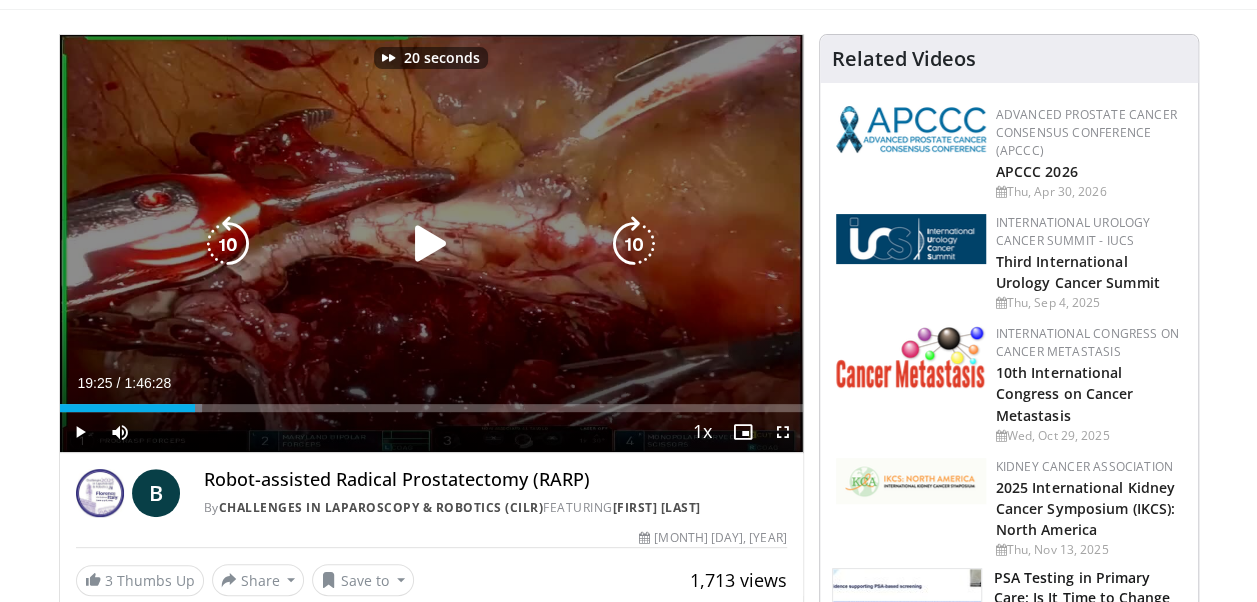 click at bounding box center (634, 244) 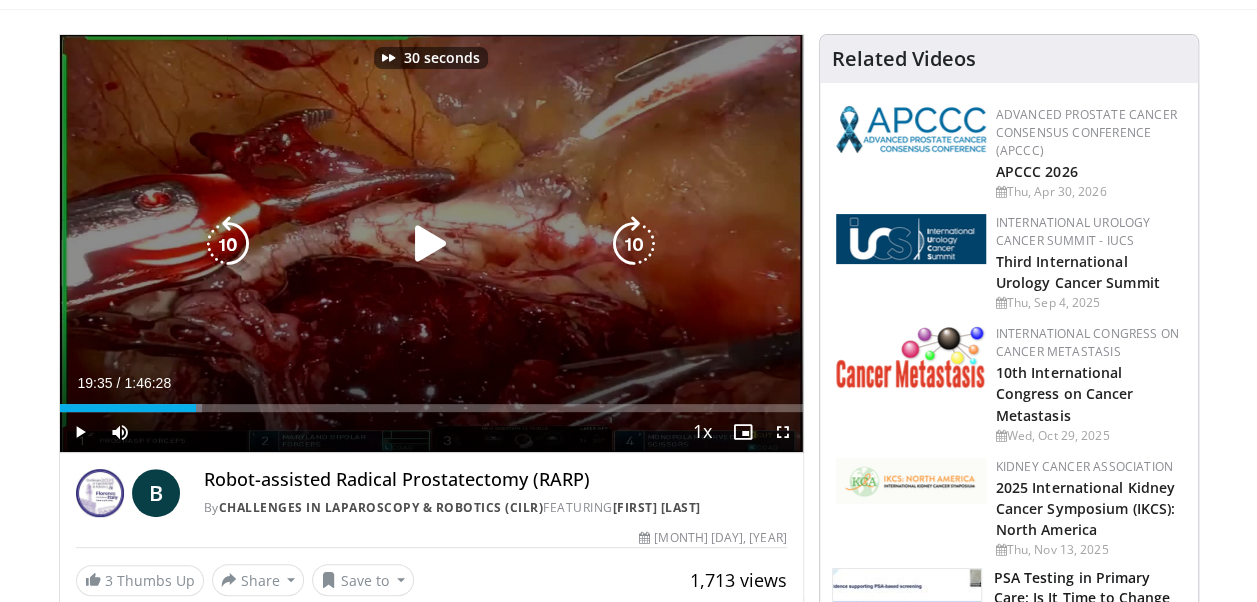 click at bounding box center (634, 244) 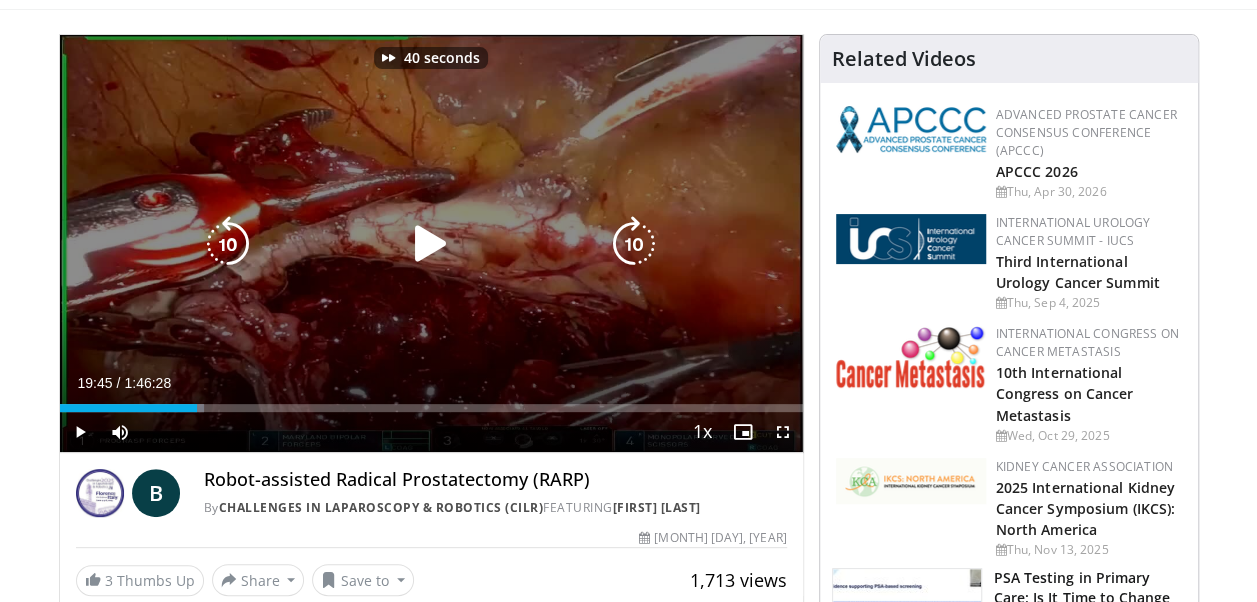 click at bounding box center [634, 244] 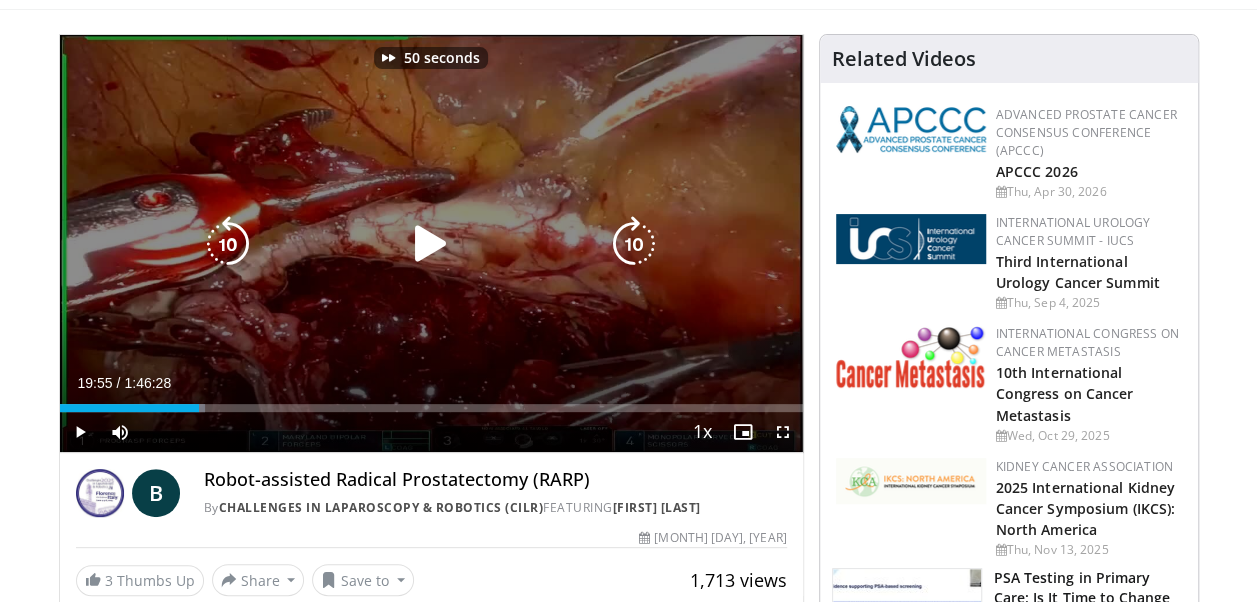 click at bounding box center (634, 244) 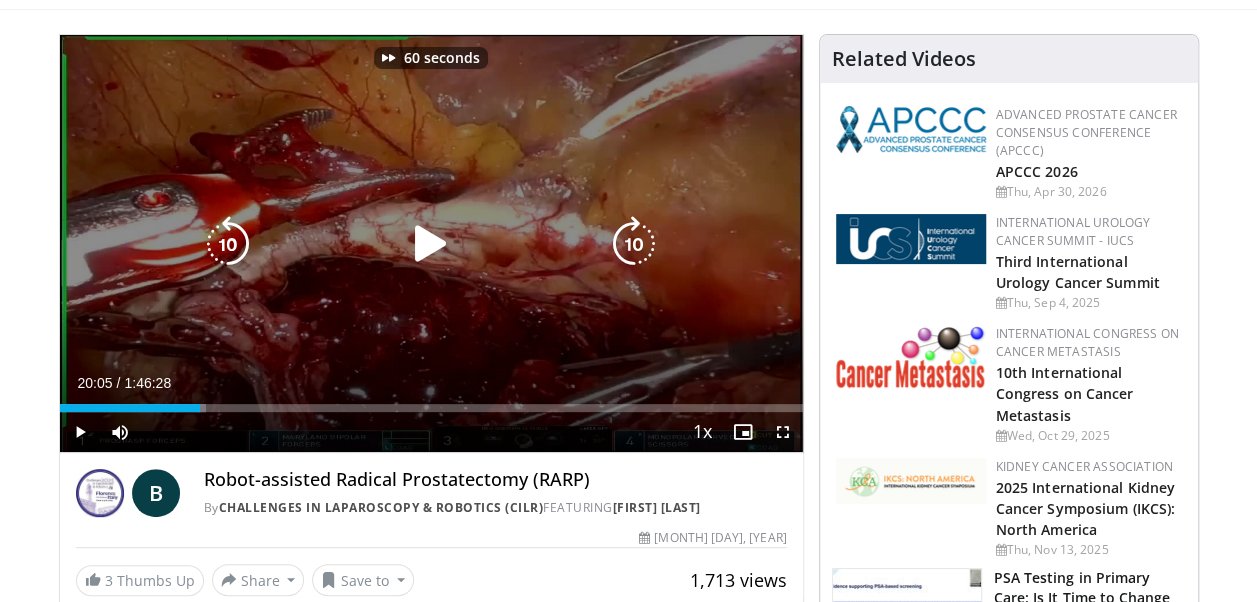 click at bounding box center [634, 244] 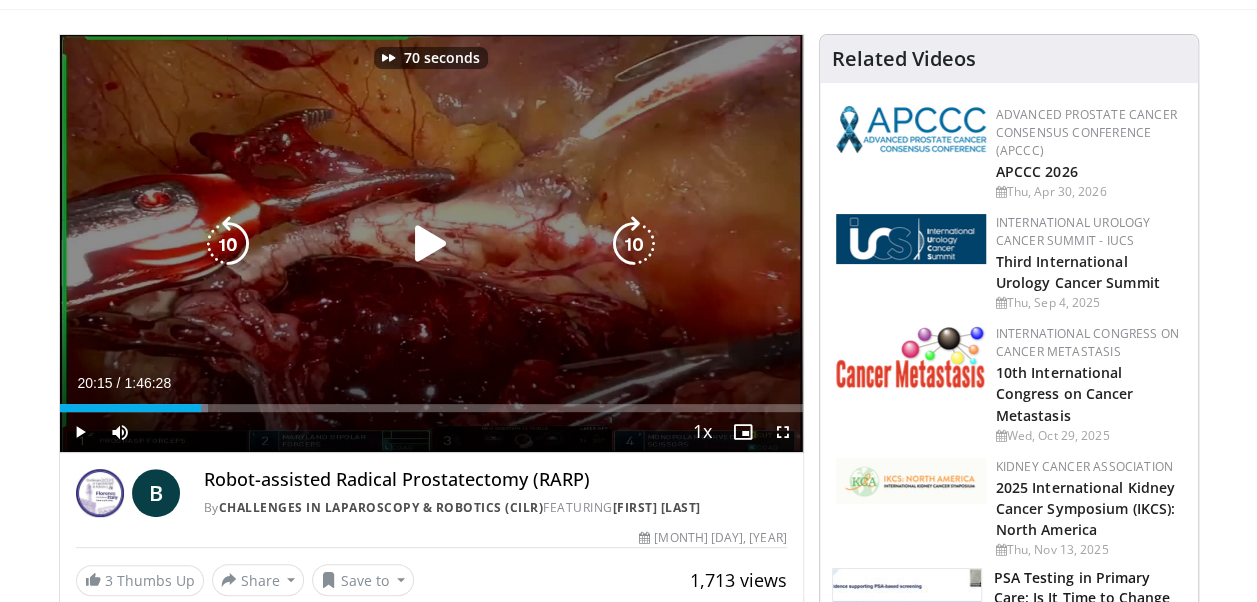 click at bounding box center [634, 244] 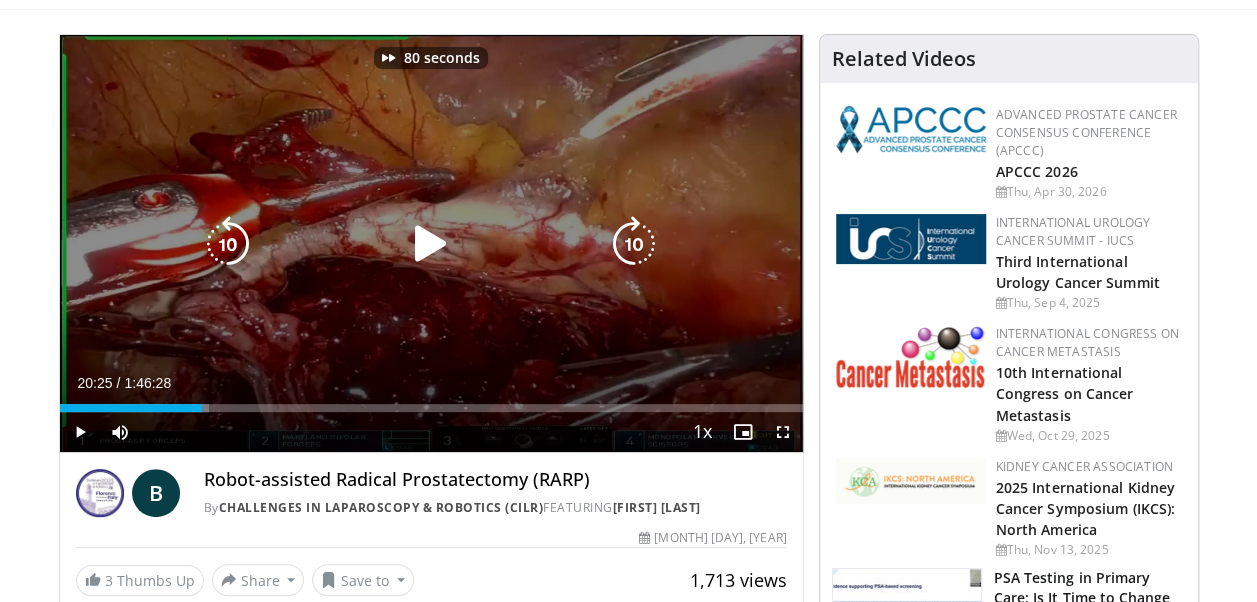 click at bounding box center [634, 244] 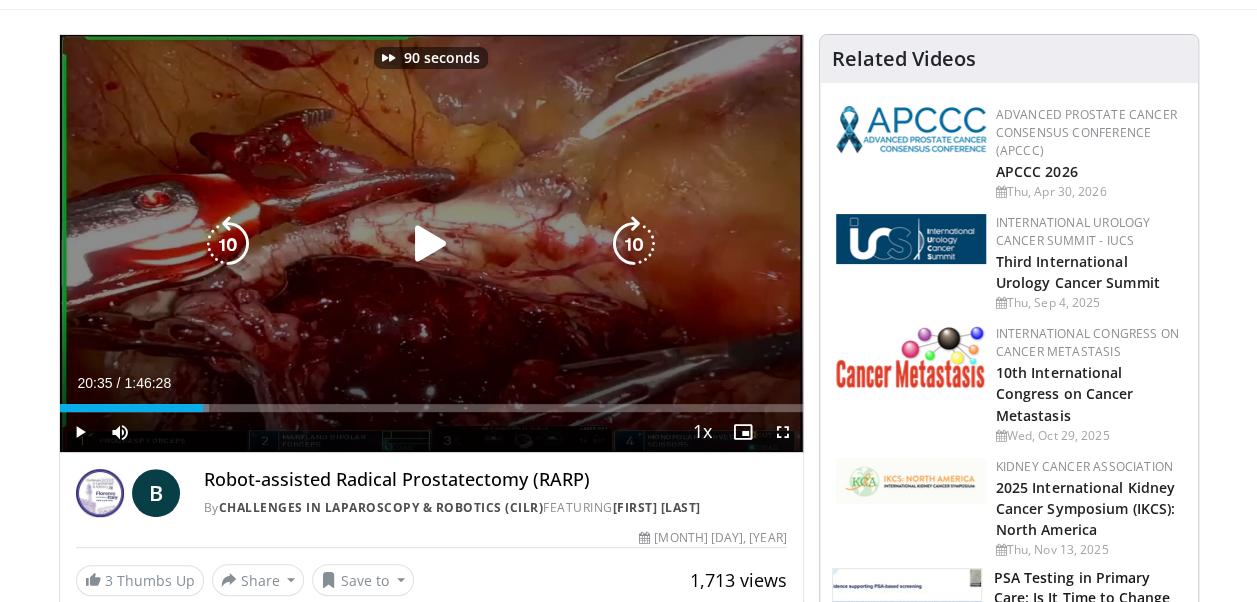 click at bounding box center (634, 244) 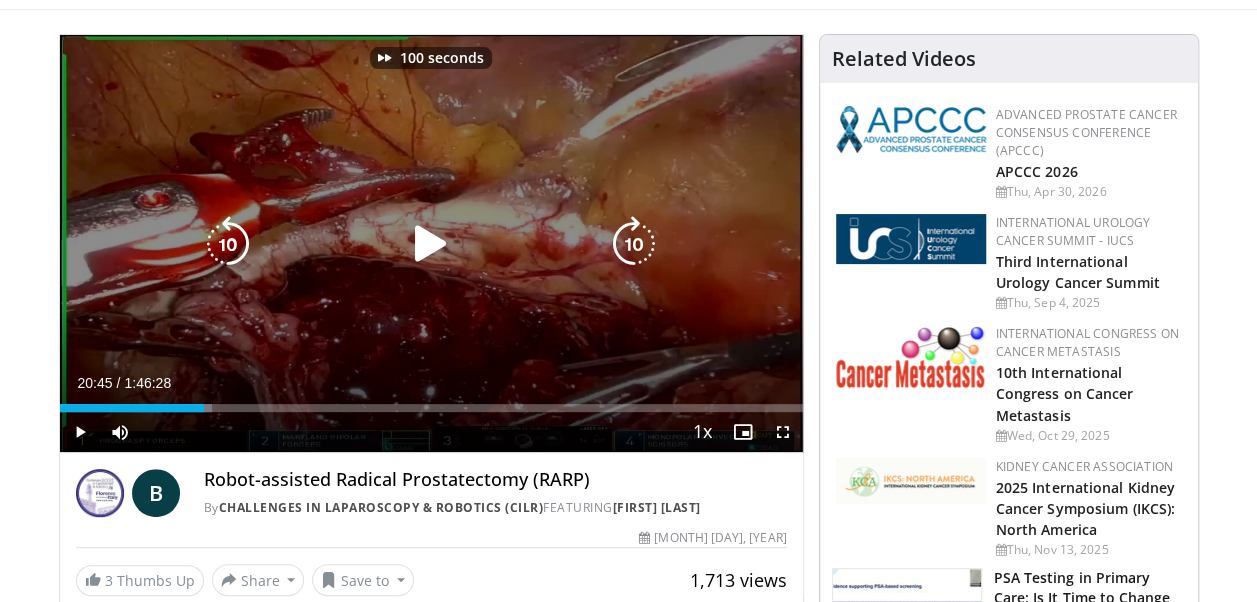 click at bounding box center [634, 244] 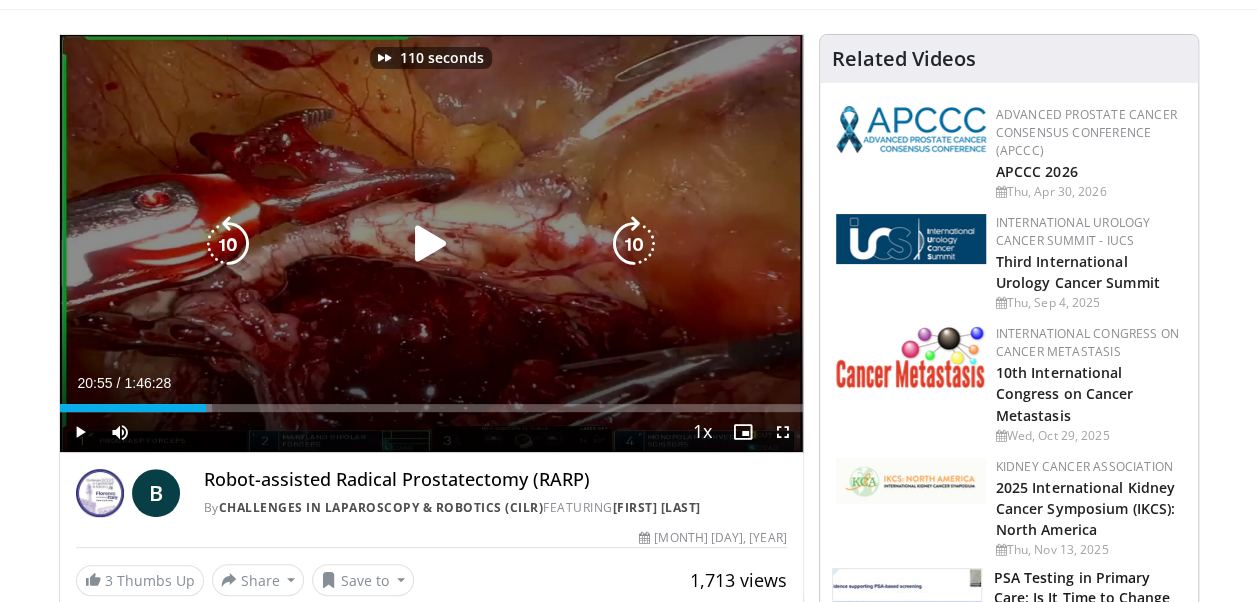 click at bounding box center [634, 244] 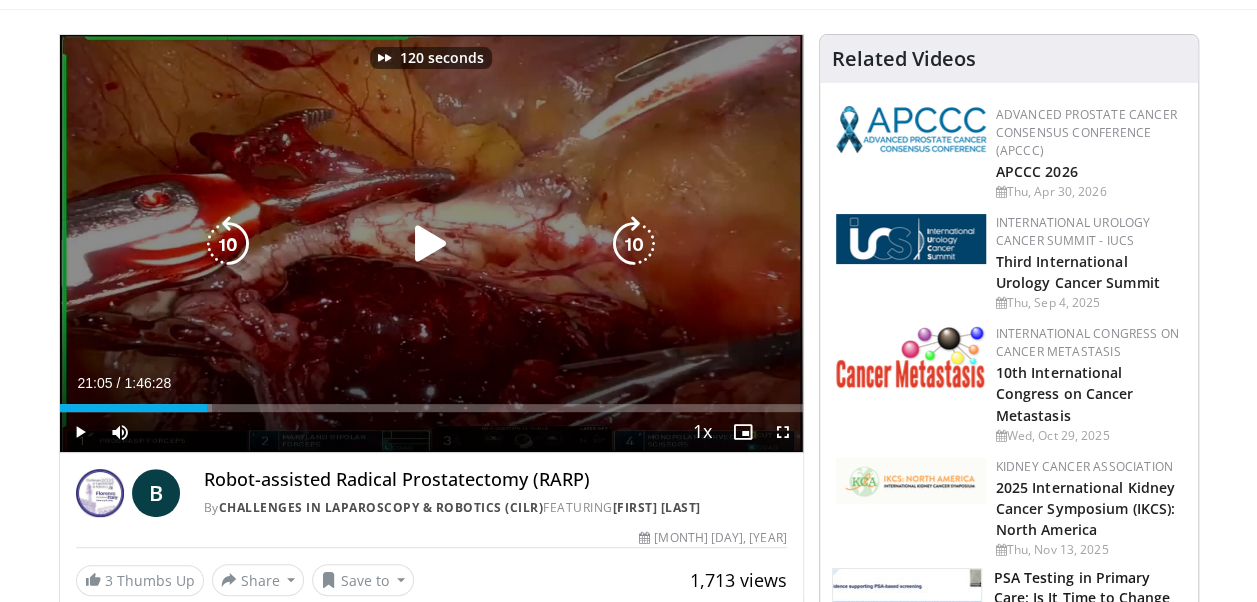 click at bounding box center (634, 244) 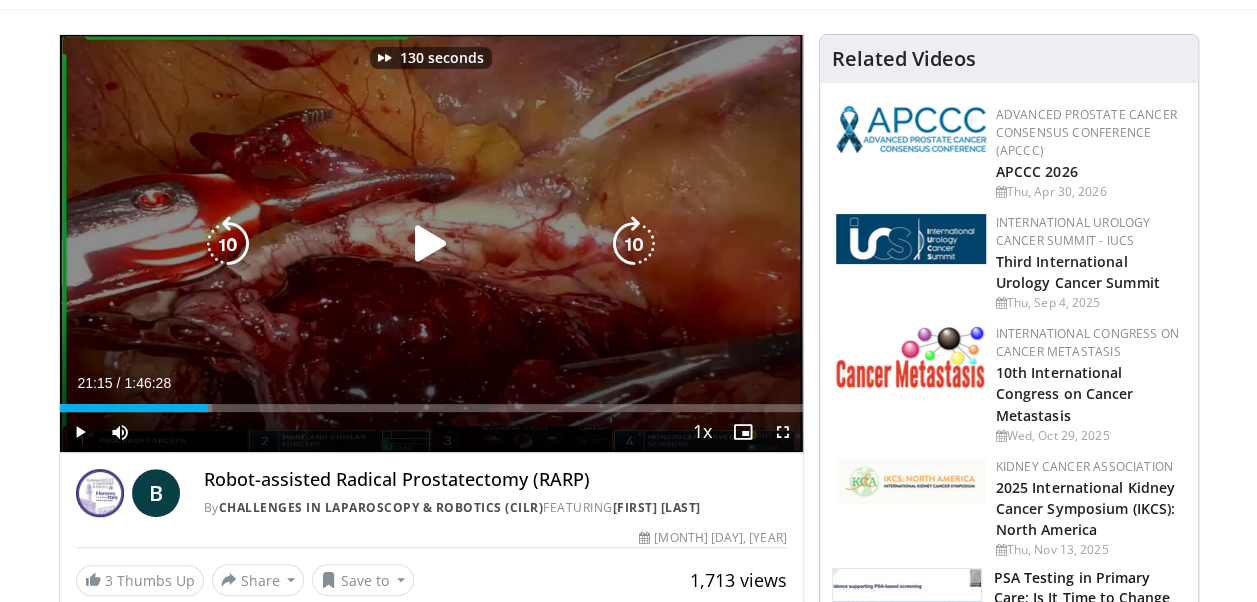 click at bounding box center [634, 244] 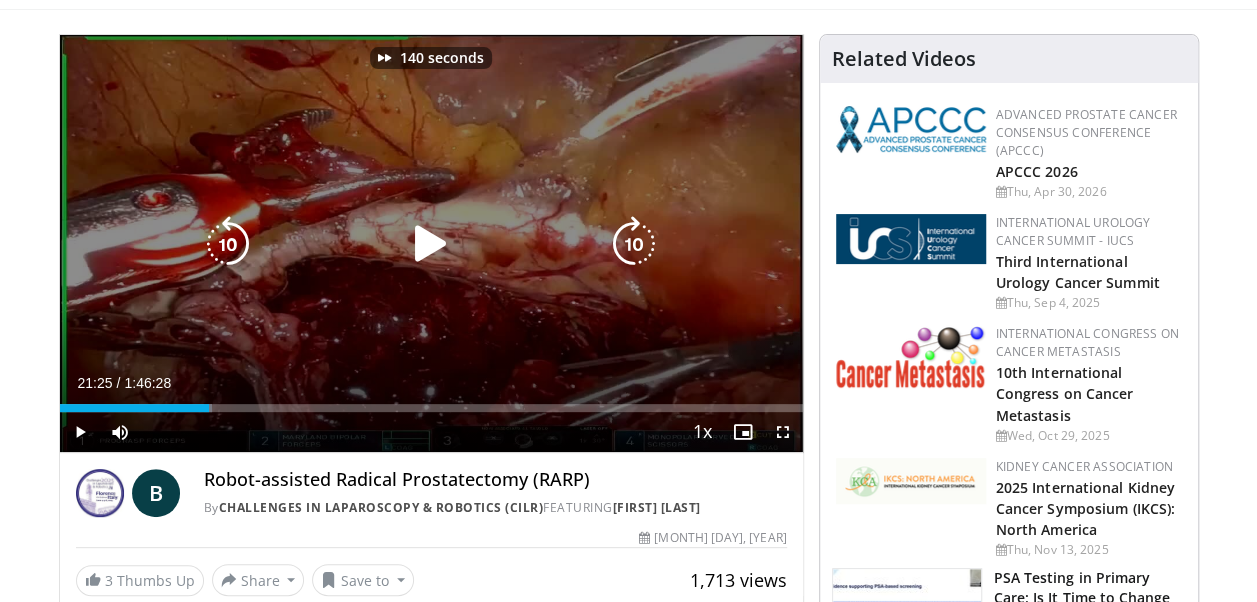 click at bounding box center (634, 244) 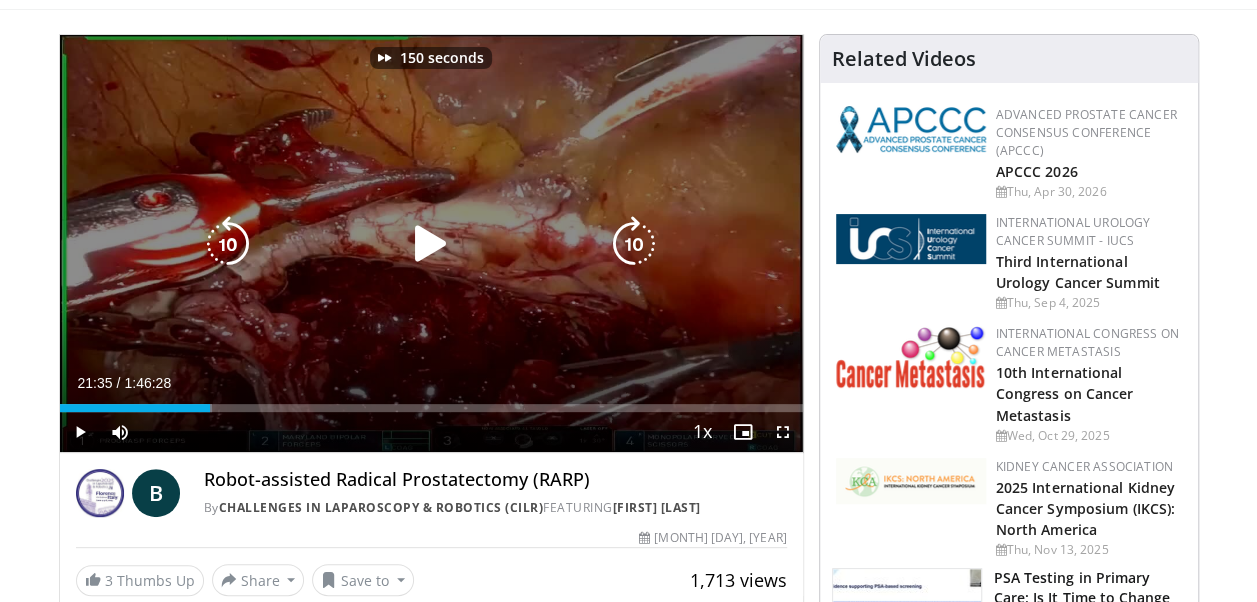 click at bounding box center (634, 244) 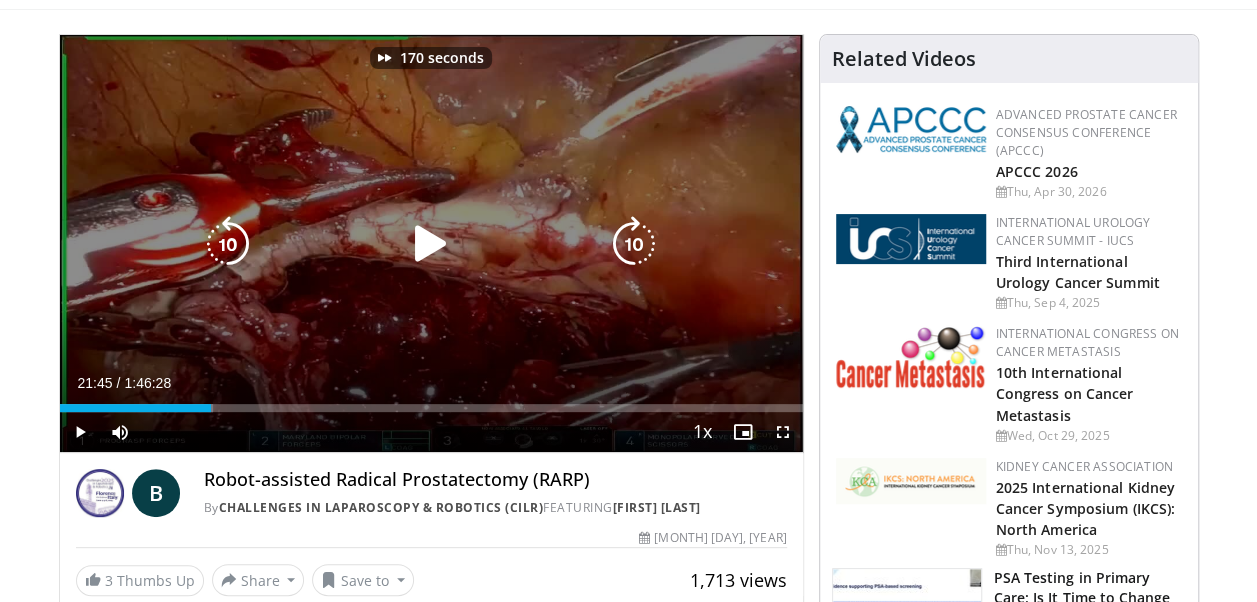 click at bounding box center [634, 244] 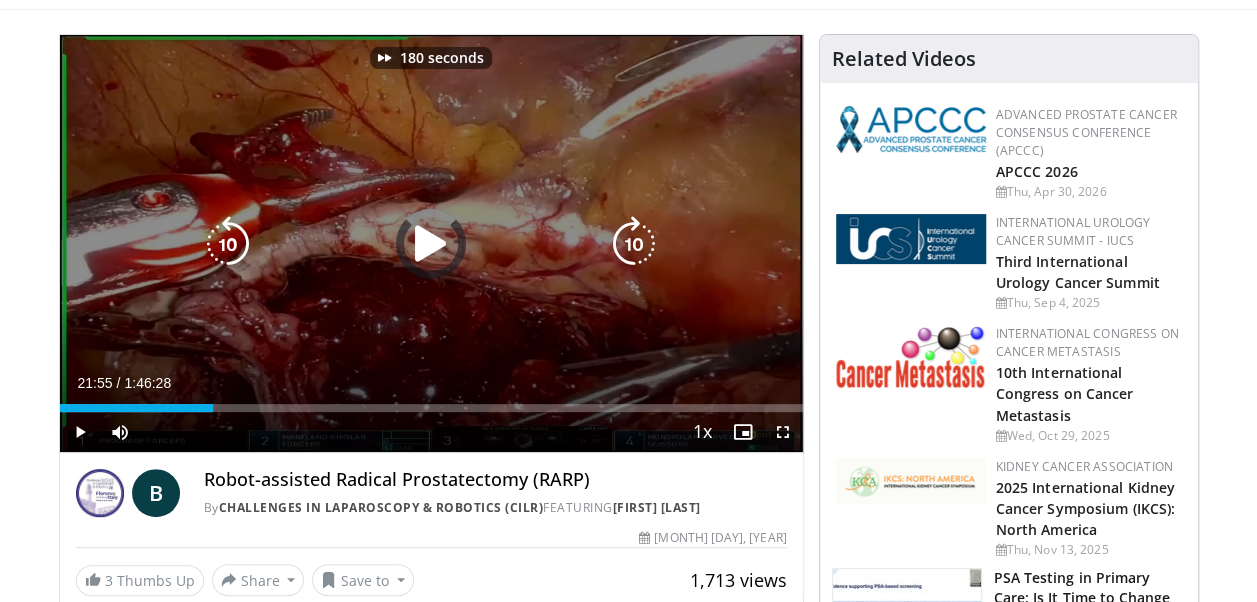 click at bounding box center [634, 244] 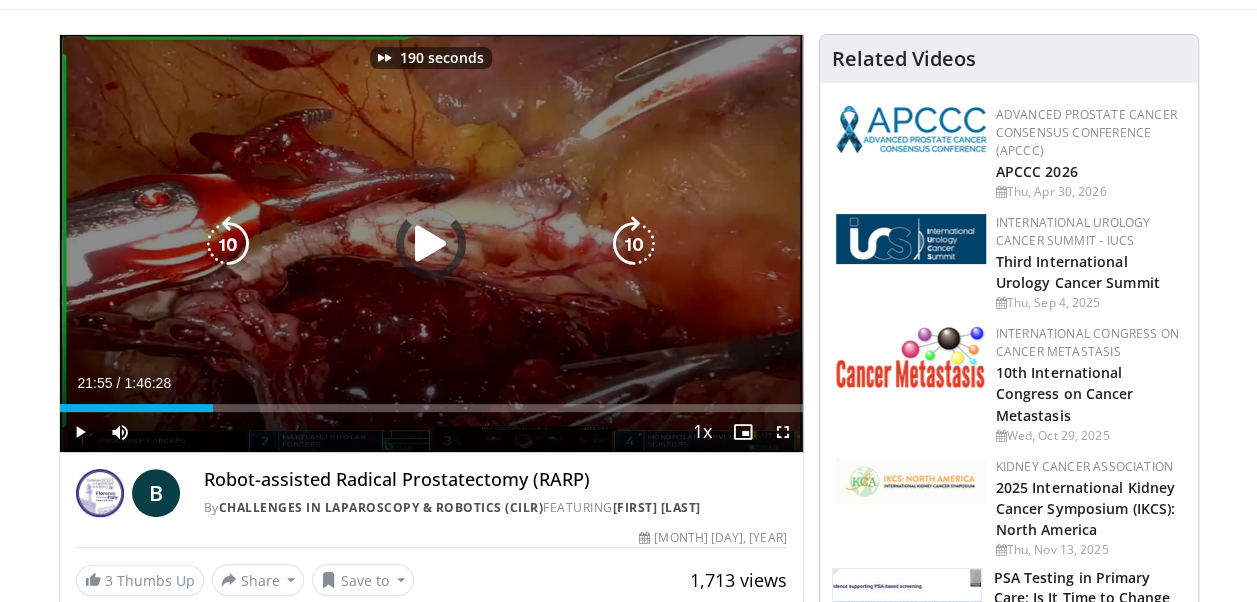 click at bounding box center [634, 244] 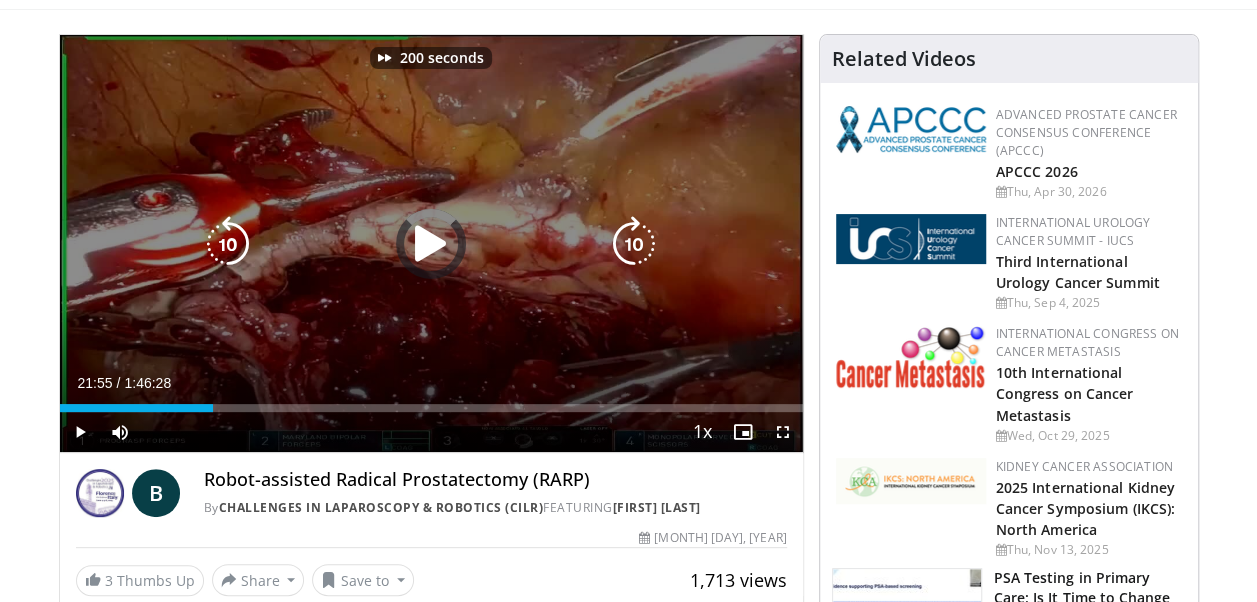 click at bounding box center (634, 244) 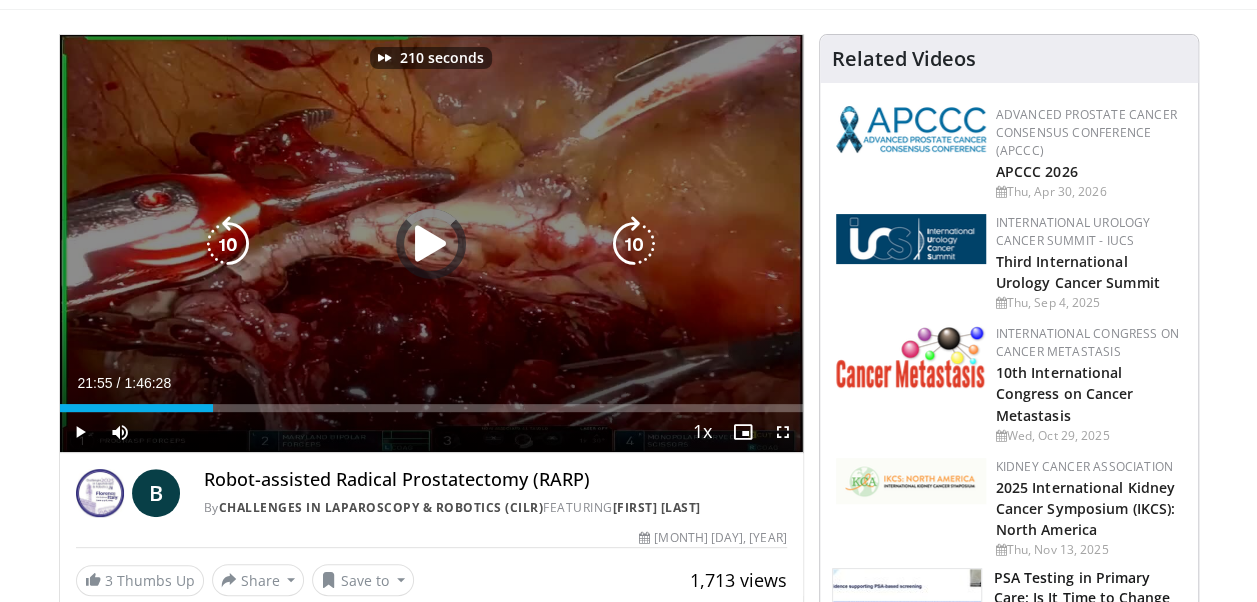 click at bounding box center [634, 244] 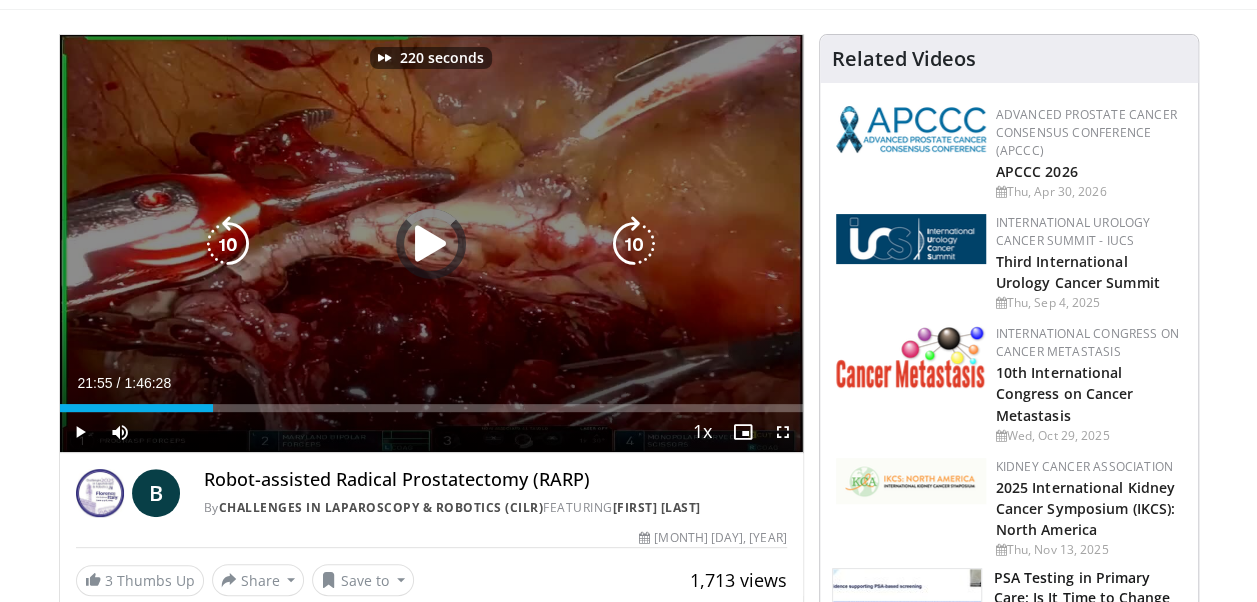 click at bounding box center [634, 244] 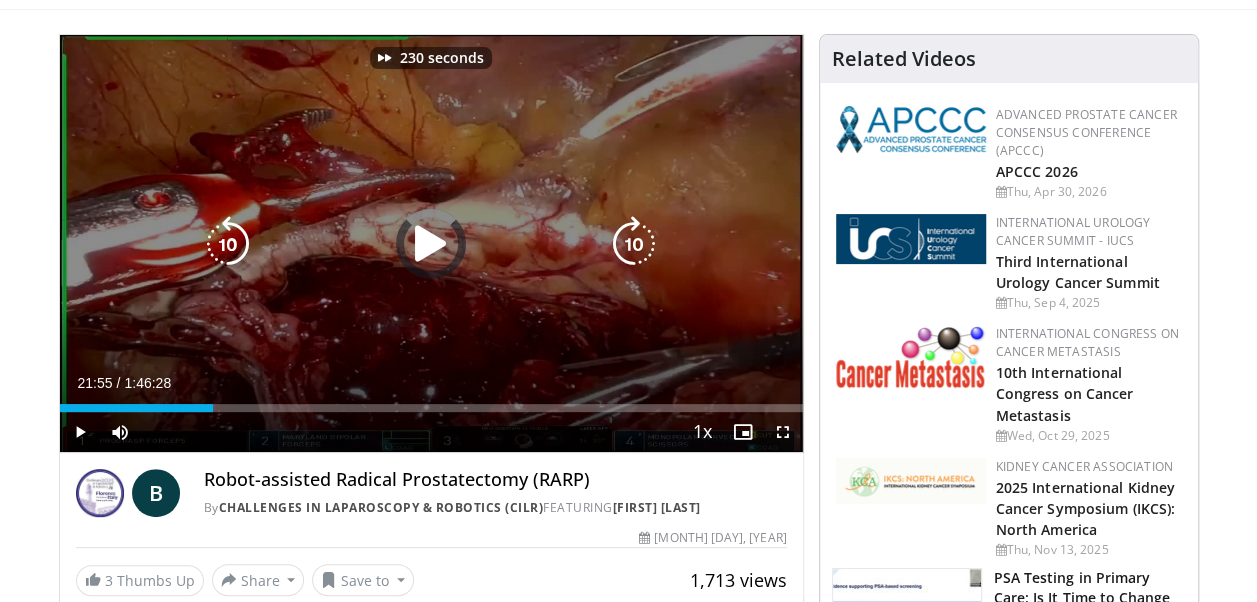 click at bounding box center [634, 244] 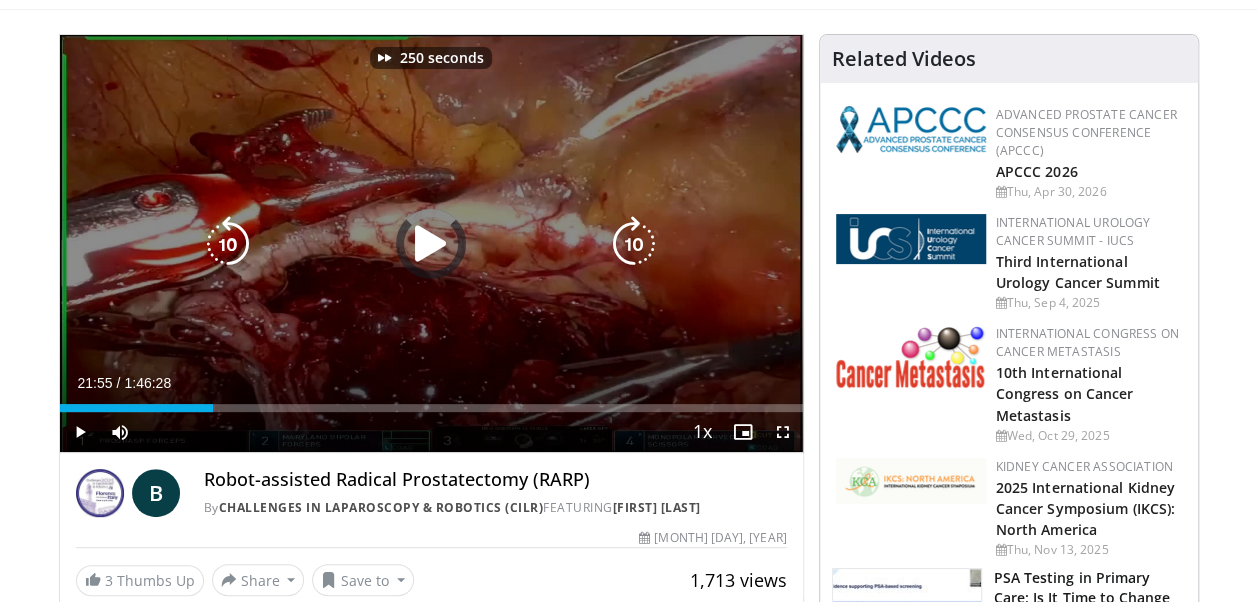 click at bounding box center [634, 244] 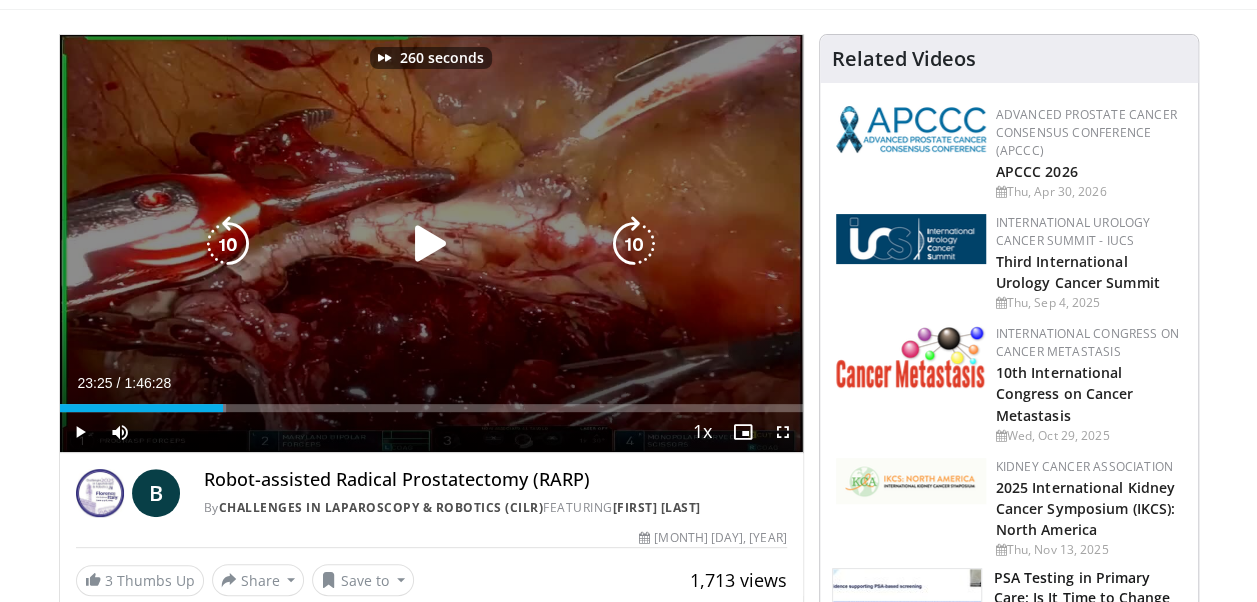 click at bounding box center [634, 244] 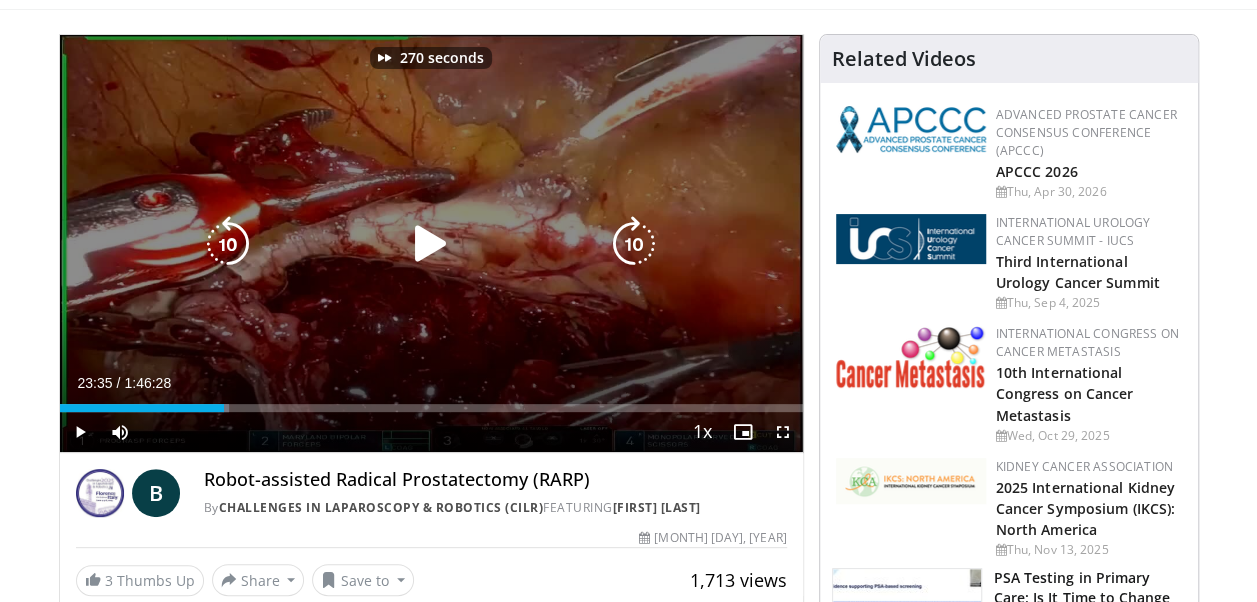 click at bounding box center [634, 244] 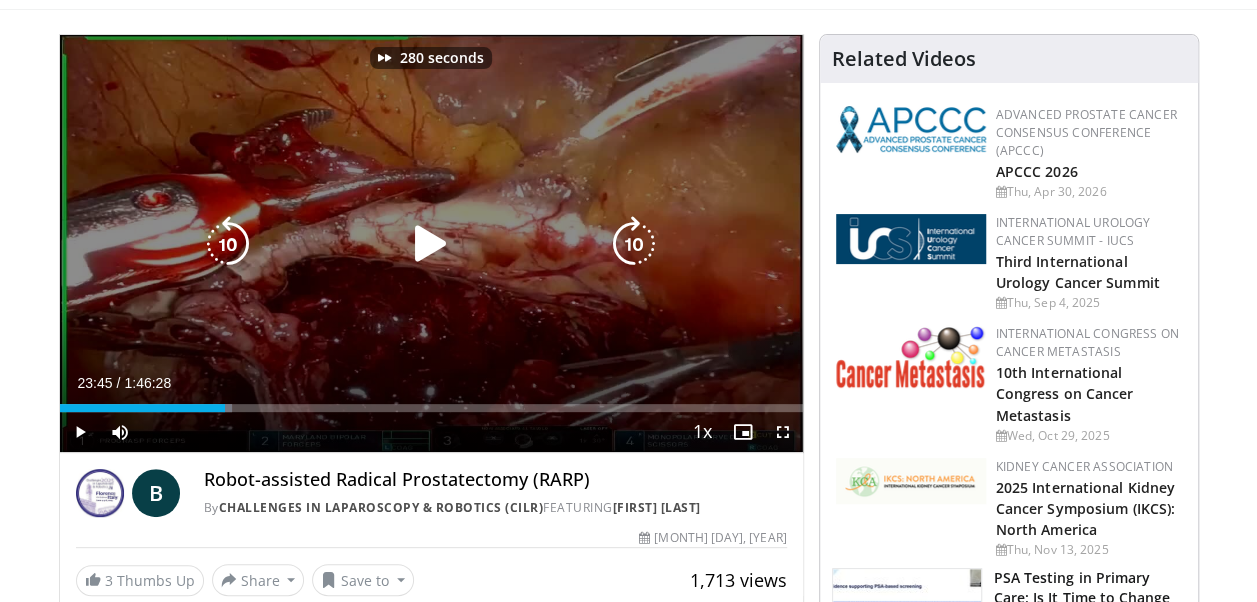click at bounding box center [634, 244] 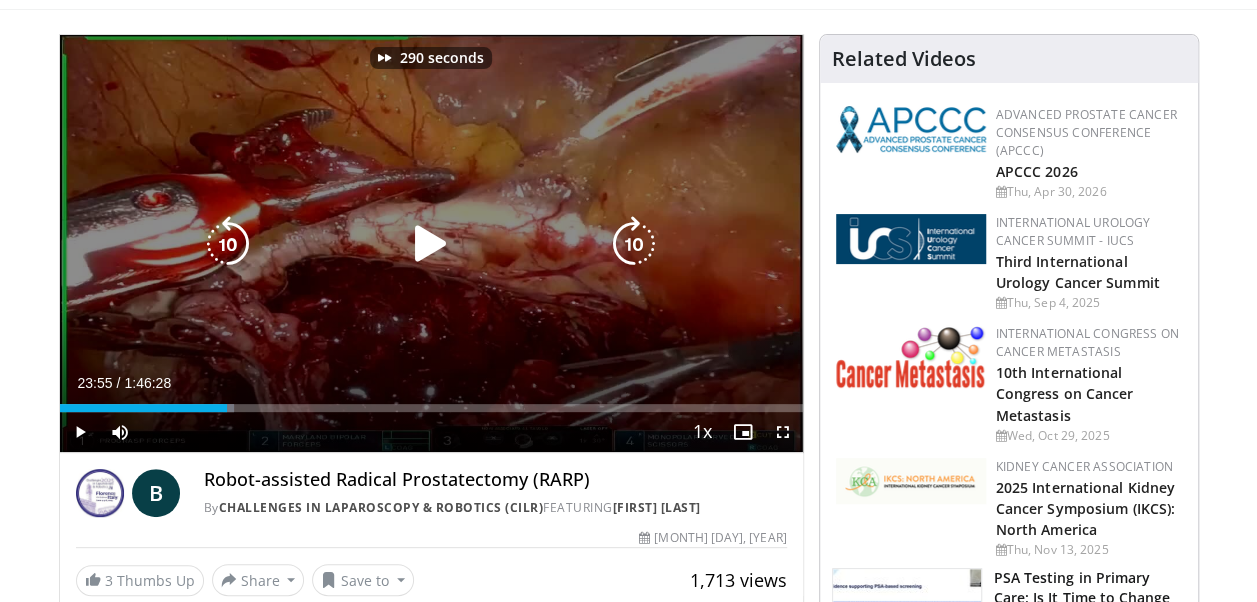 click at bounding box center (634, 244) 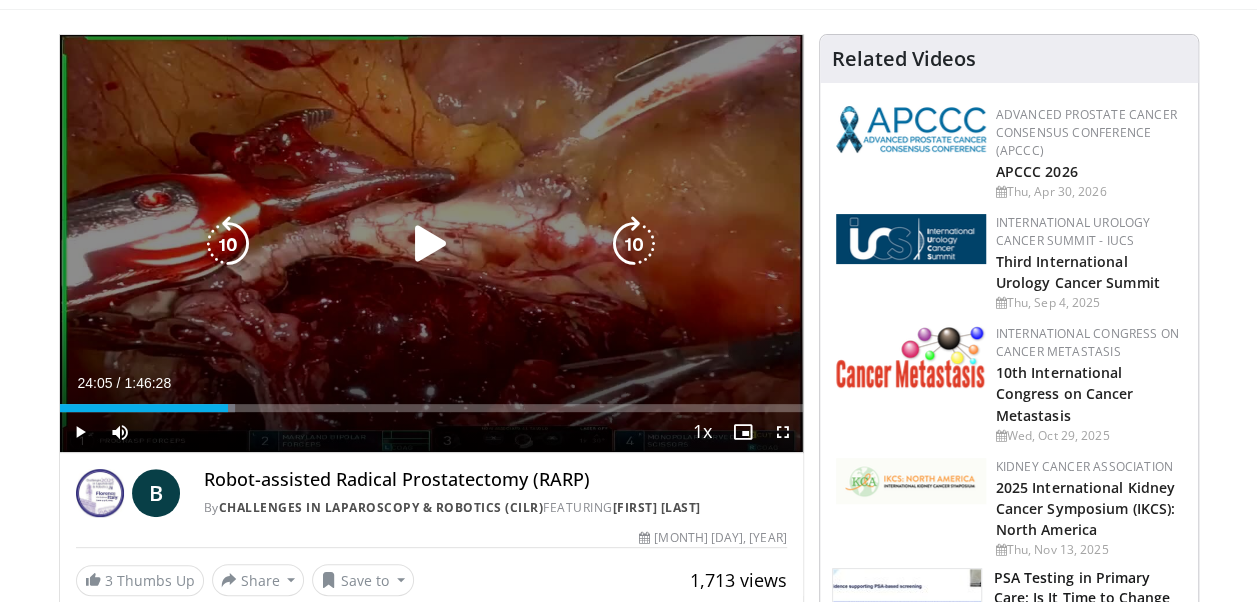click at bounding box center [634, 244] 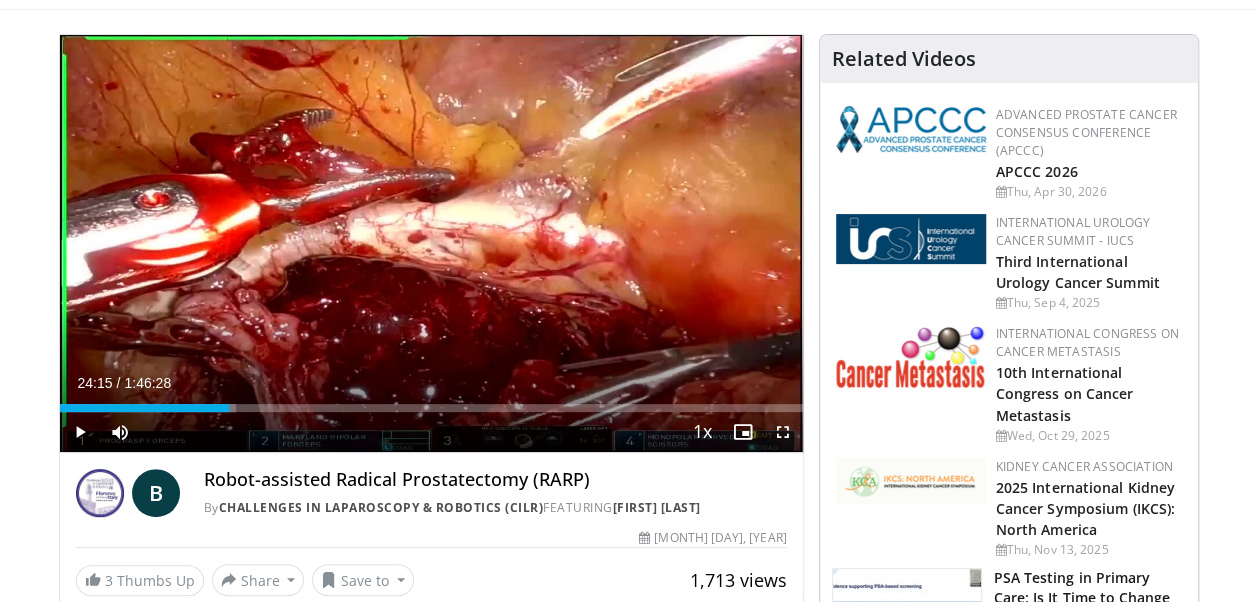 click on "10 seconds
Tap to unmute" at bounding box center [431, 243] 